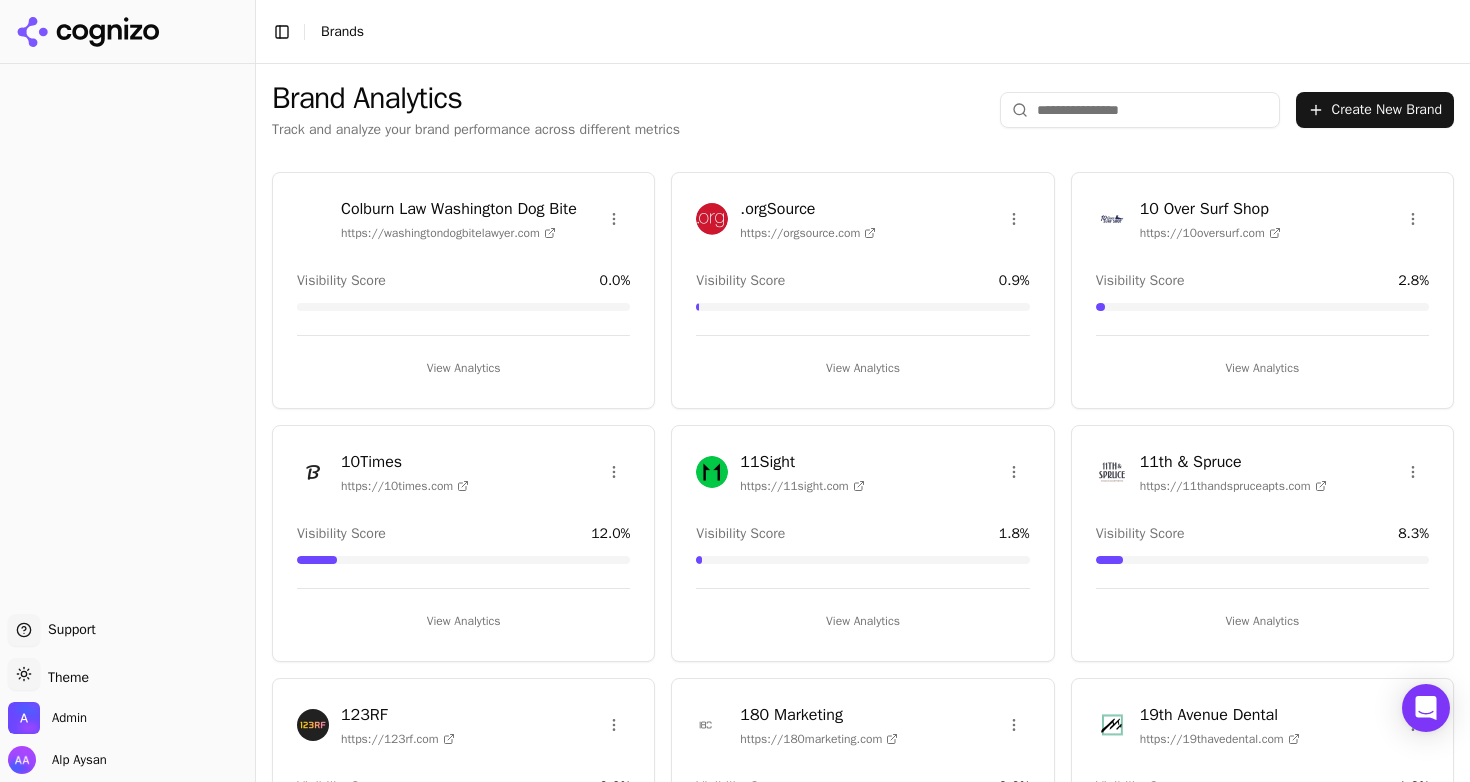 scroll, scrollTop: 0, scrollLeft: 0, axis: both 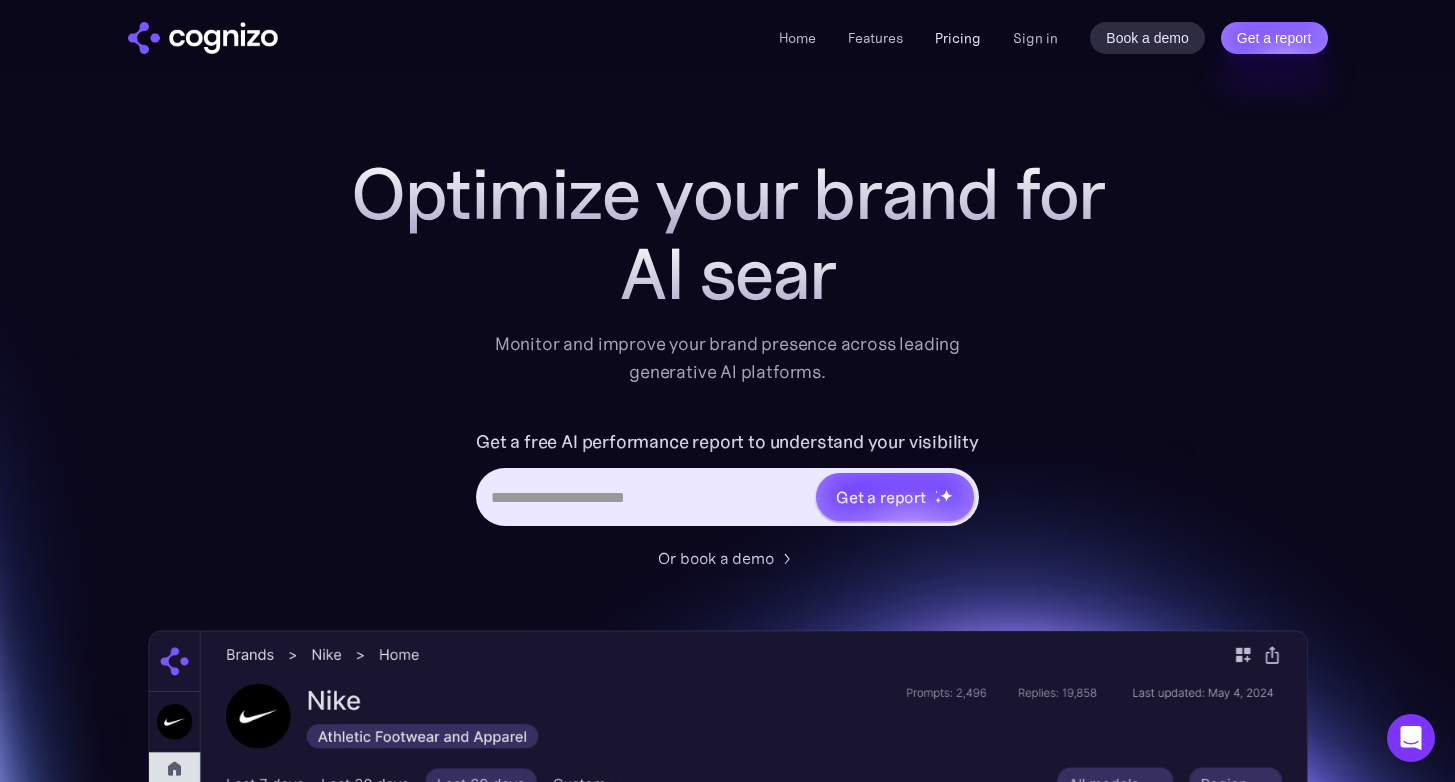 click on "Pricing" at bounding box center (958, 38) 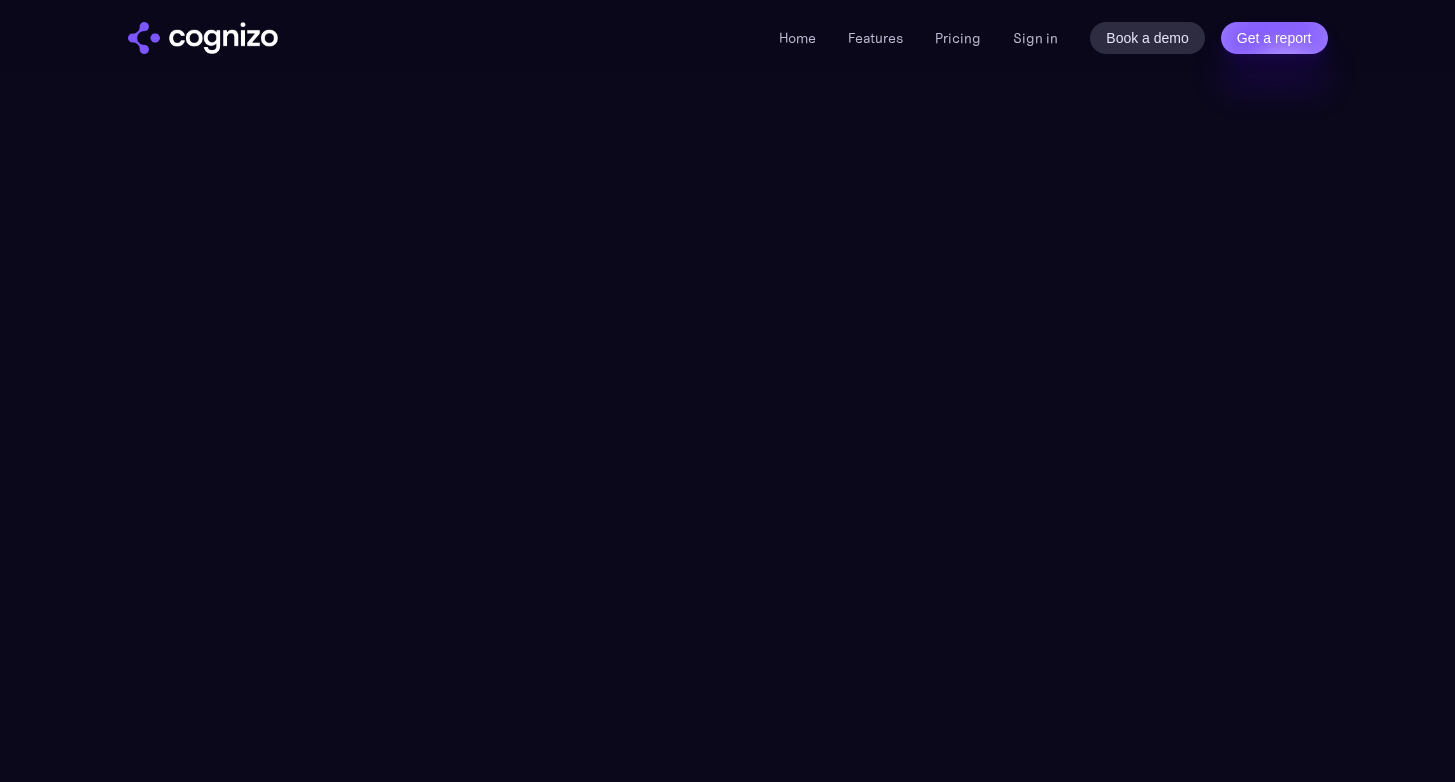 scroll, scrollTop: 0, scrollLeft: 0, axis: both 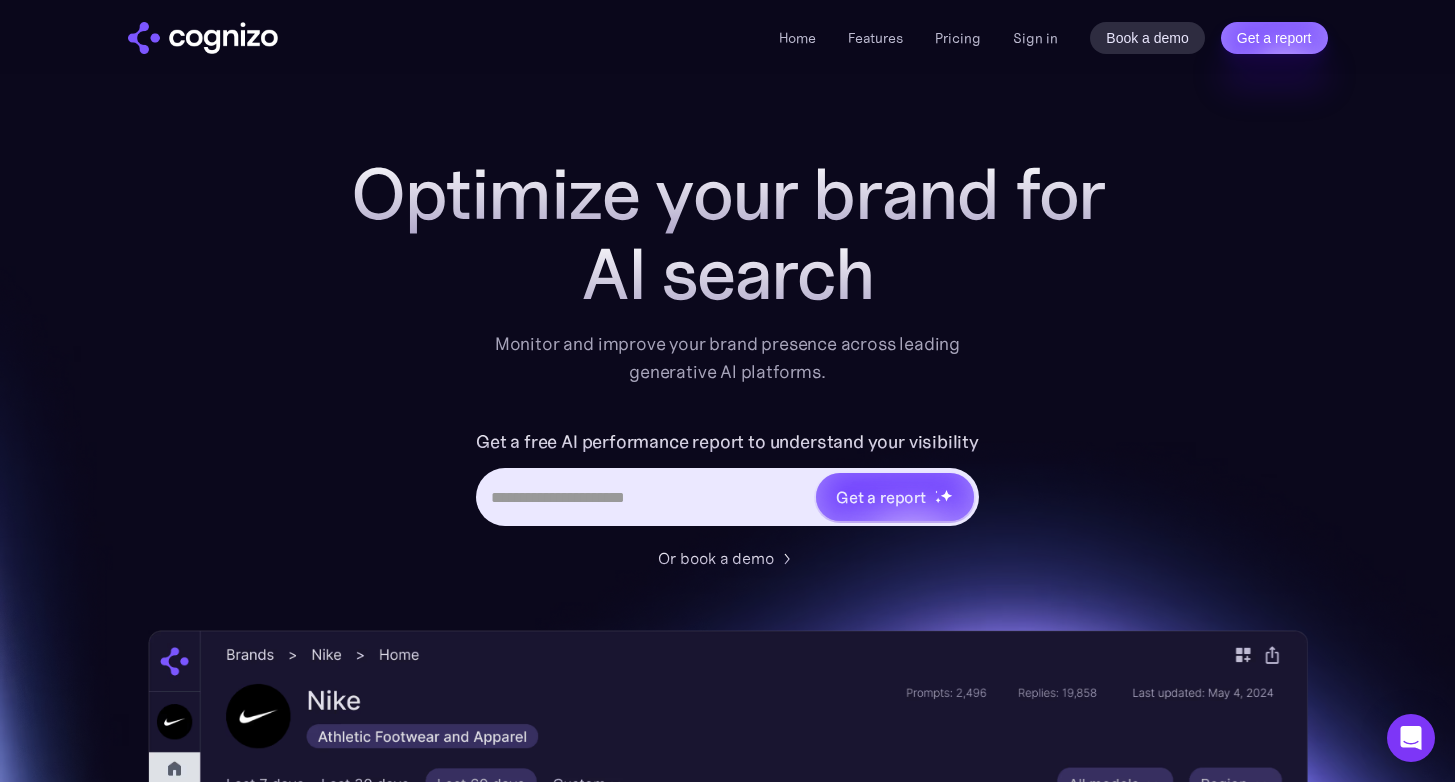click on "Home Features Pricing Book a demo Get a report Sign in Book a demo Get a report" at bounding box center (728, 37) 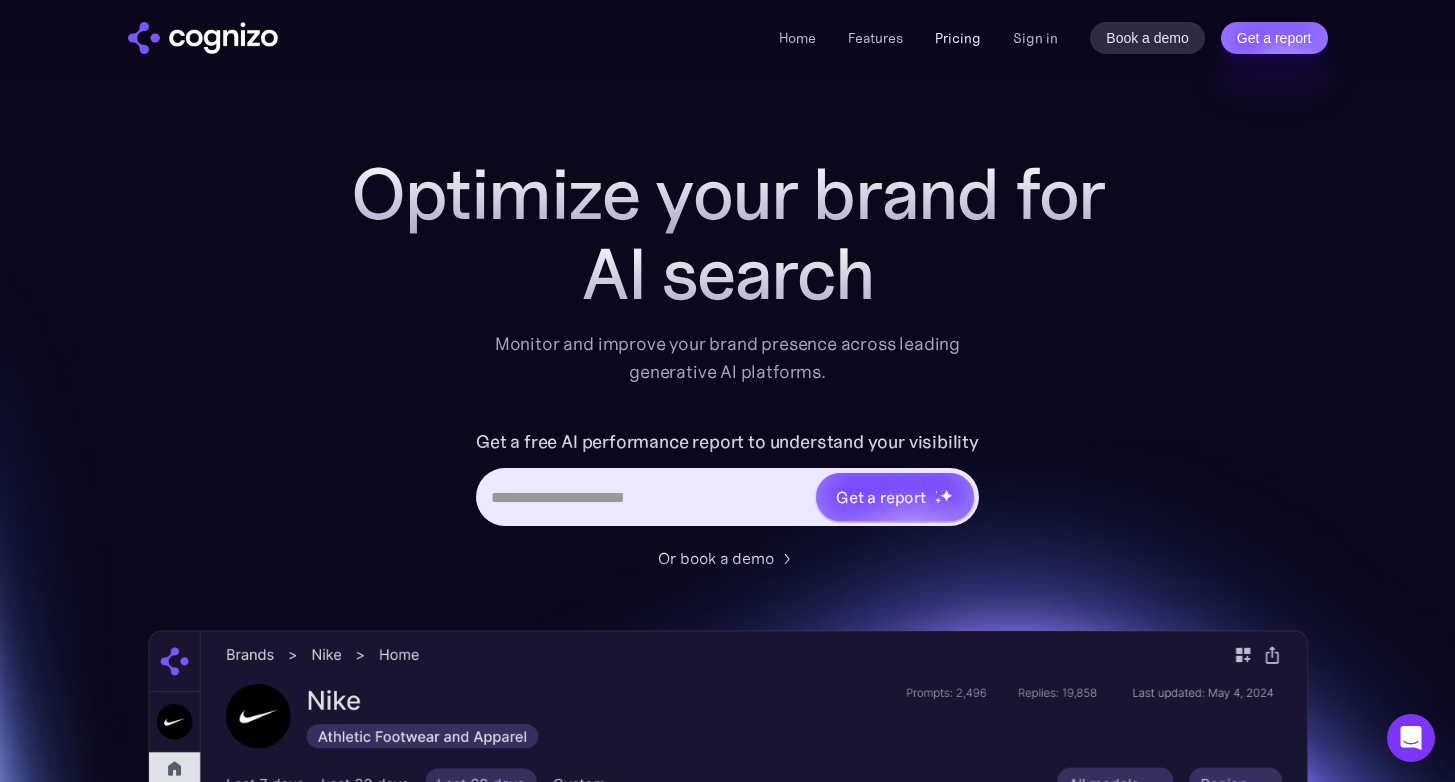 click on "Pricing" at bounding box center (958, 38) 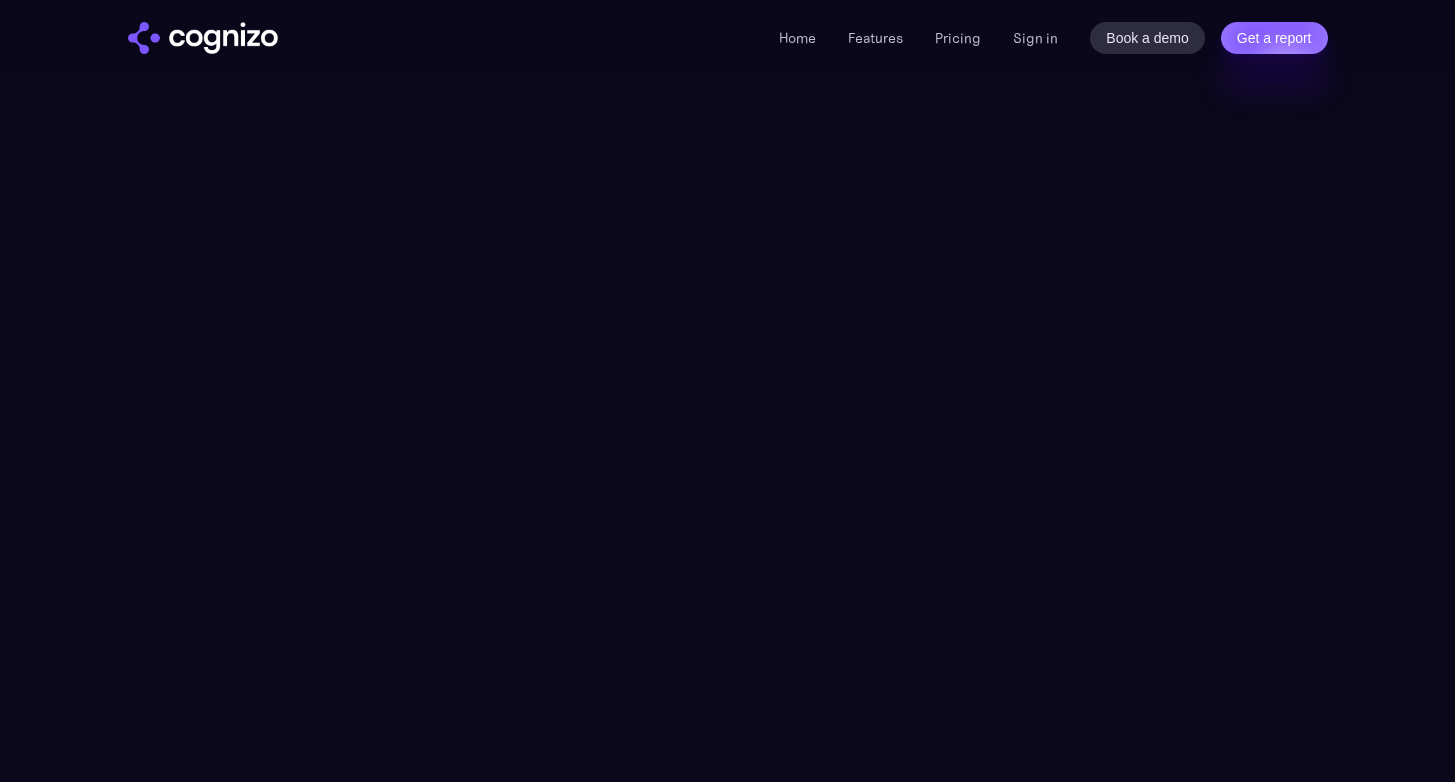 scroll, scrollTop: 0, scrollLeft: 0, axis: both 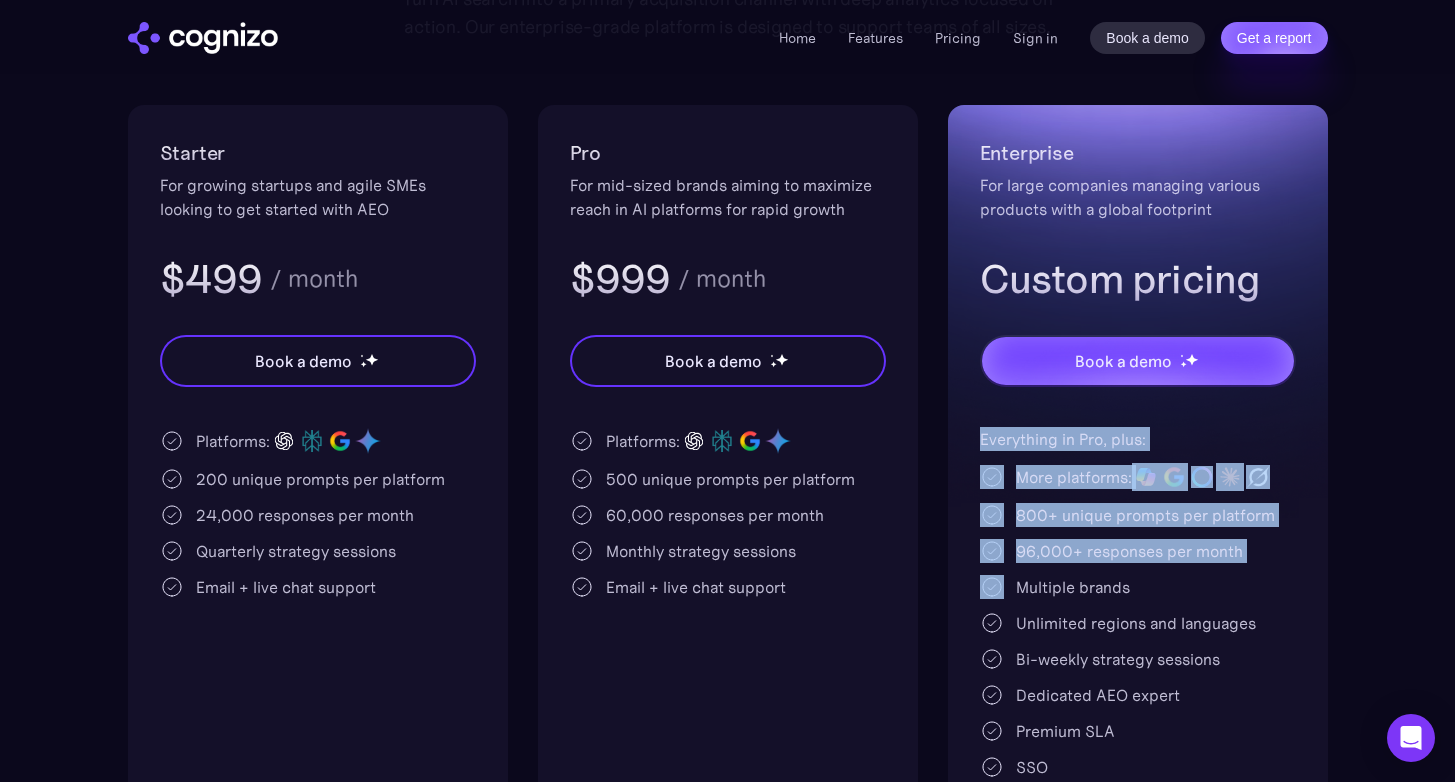 drag, startPoint x: 1005, startPoint y: 455, endPoint x: 1121, endPoint y: 570, distance: 163.3432 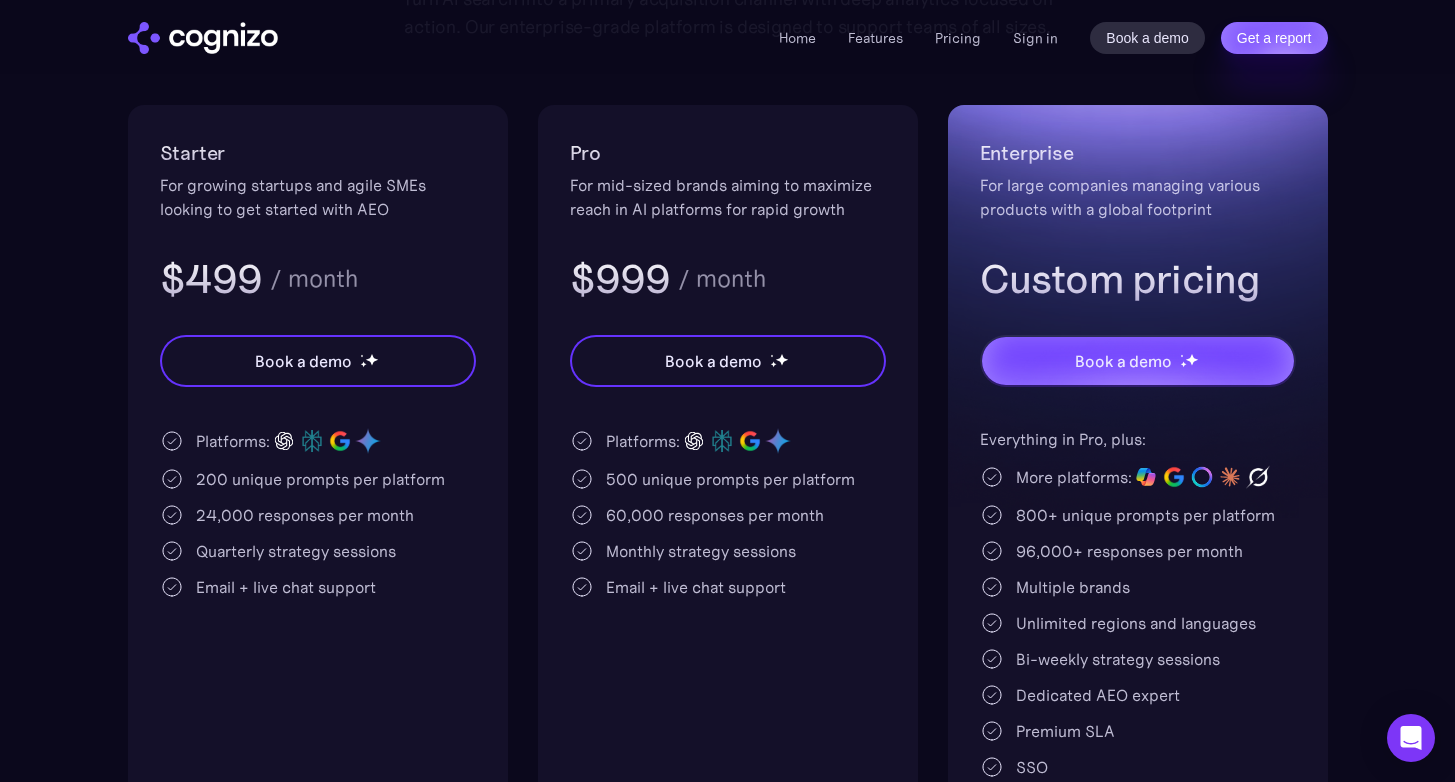 click on "Multiple brands" at bounding box center [1138, 587] 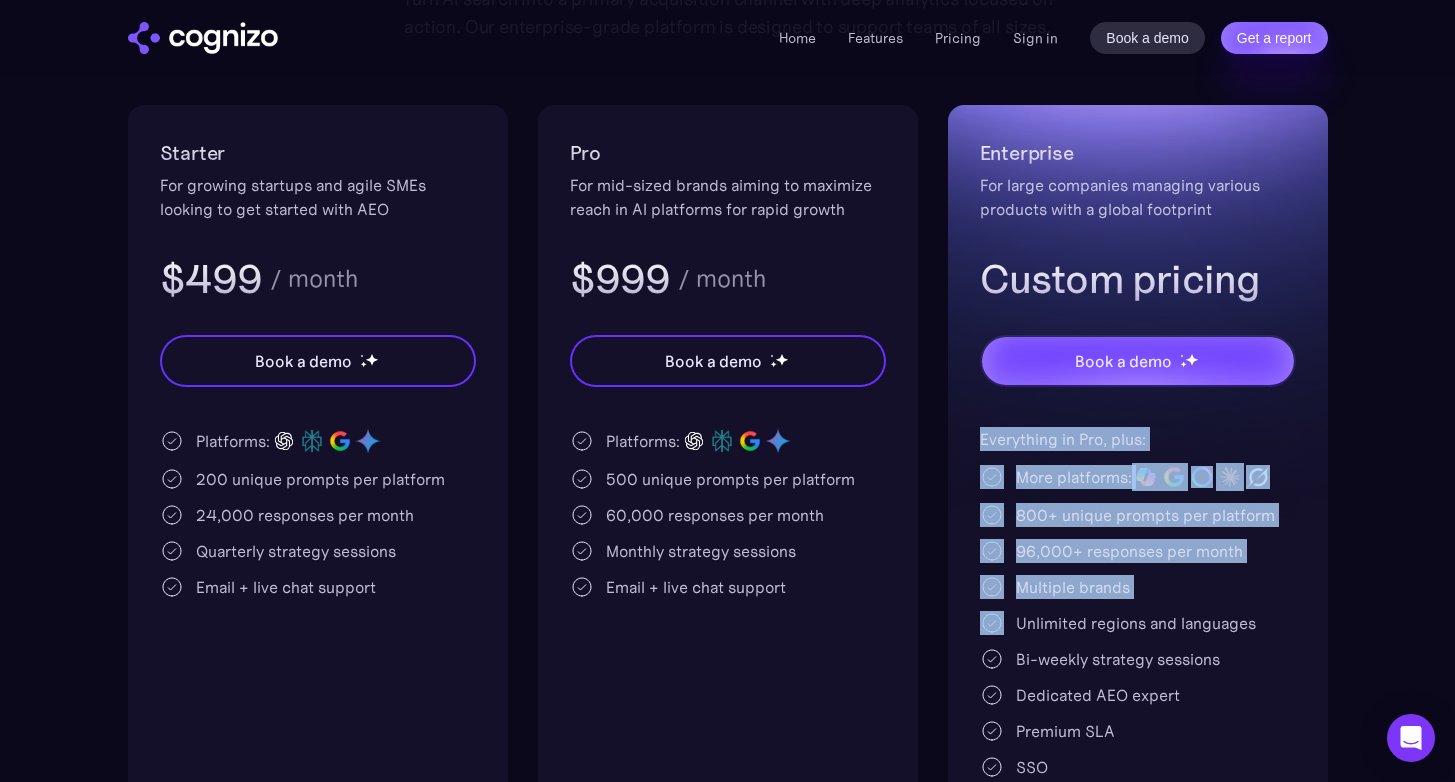 drag, startPoint x: 1165, startPoint y: 611, endPoint x: 1003, endPoint y: 425, distance: 246.65765 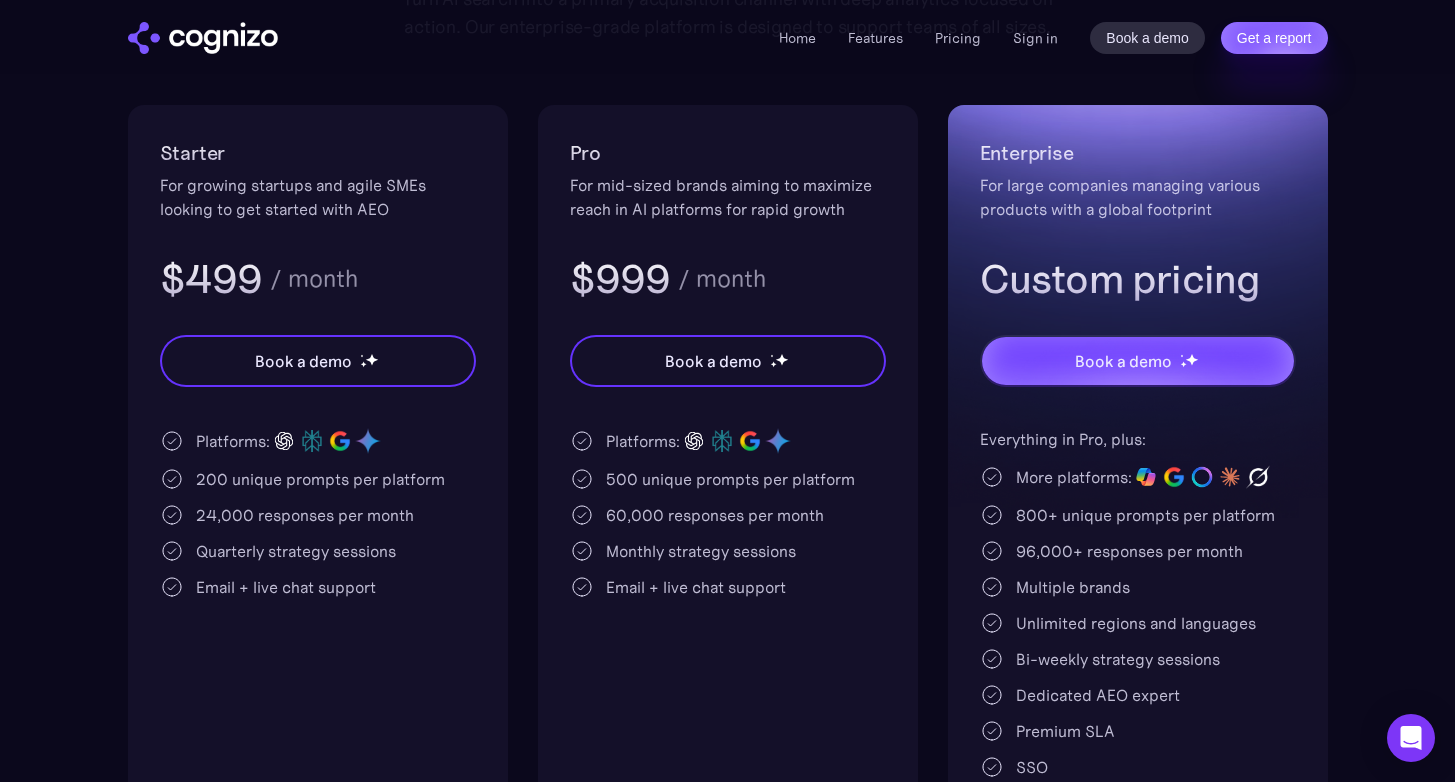 click on "Multiple brands" at bounding box center [1073, 587] 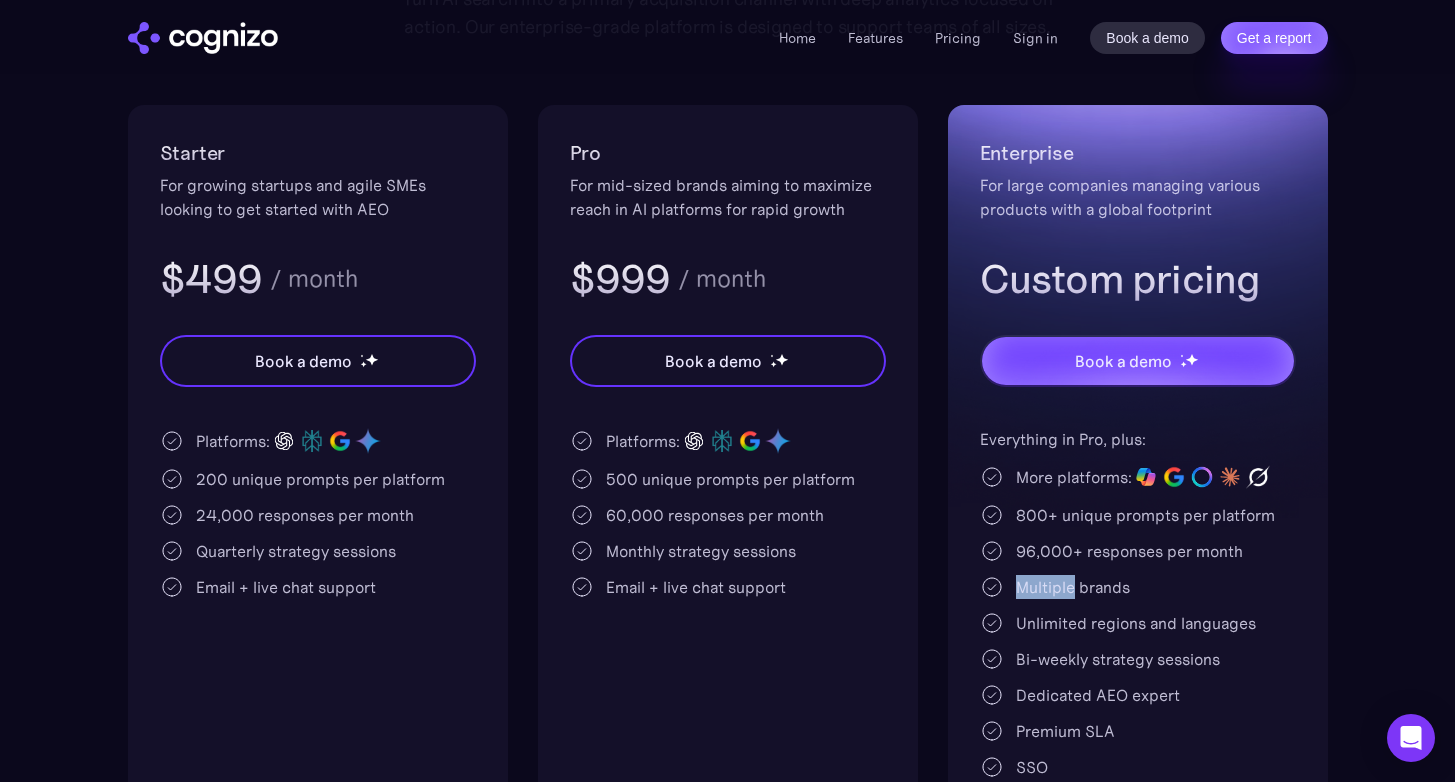 click on "Multiple brands" at bounding box center [1073, 587] 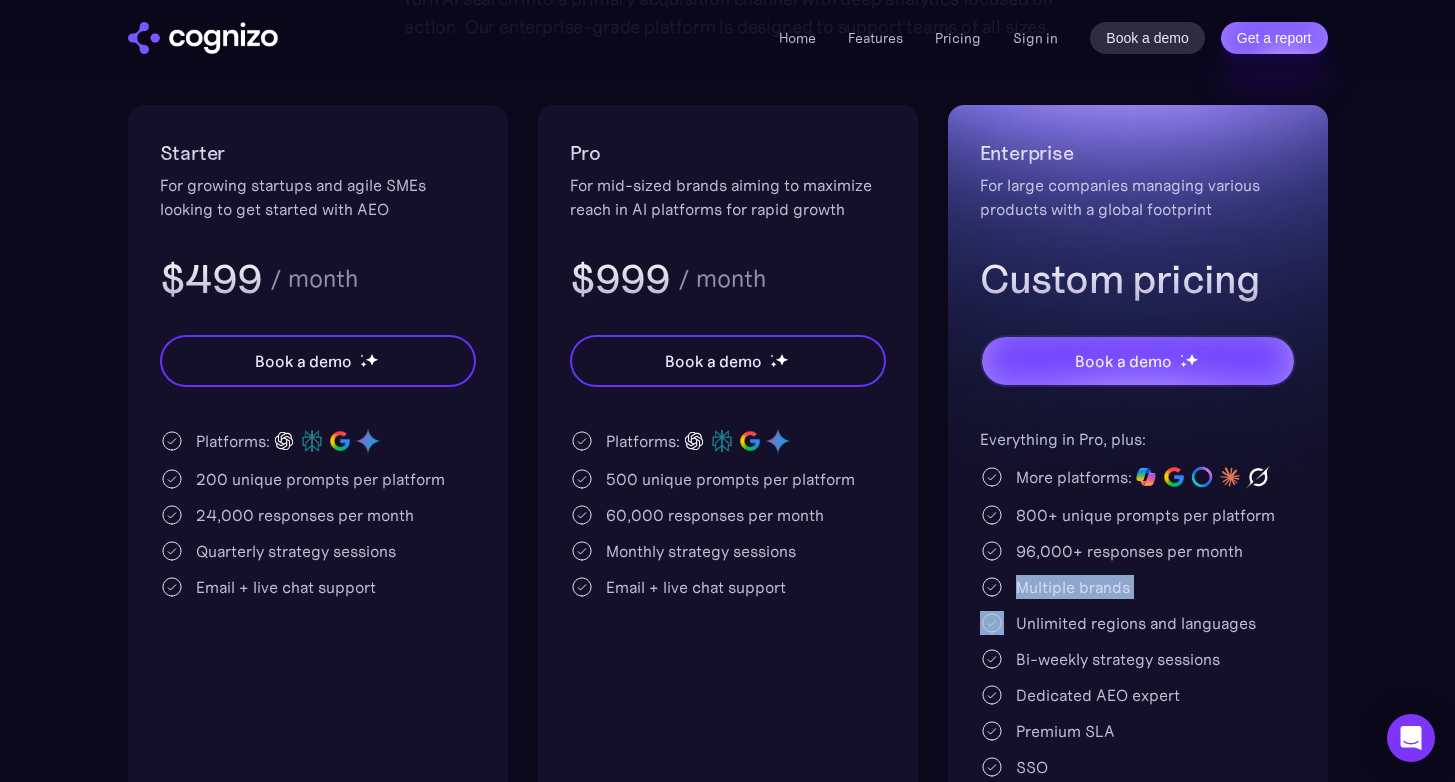 click on "Multiple brands" at bounding box center [1073, 587] 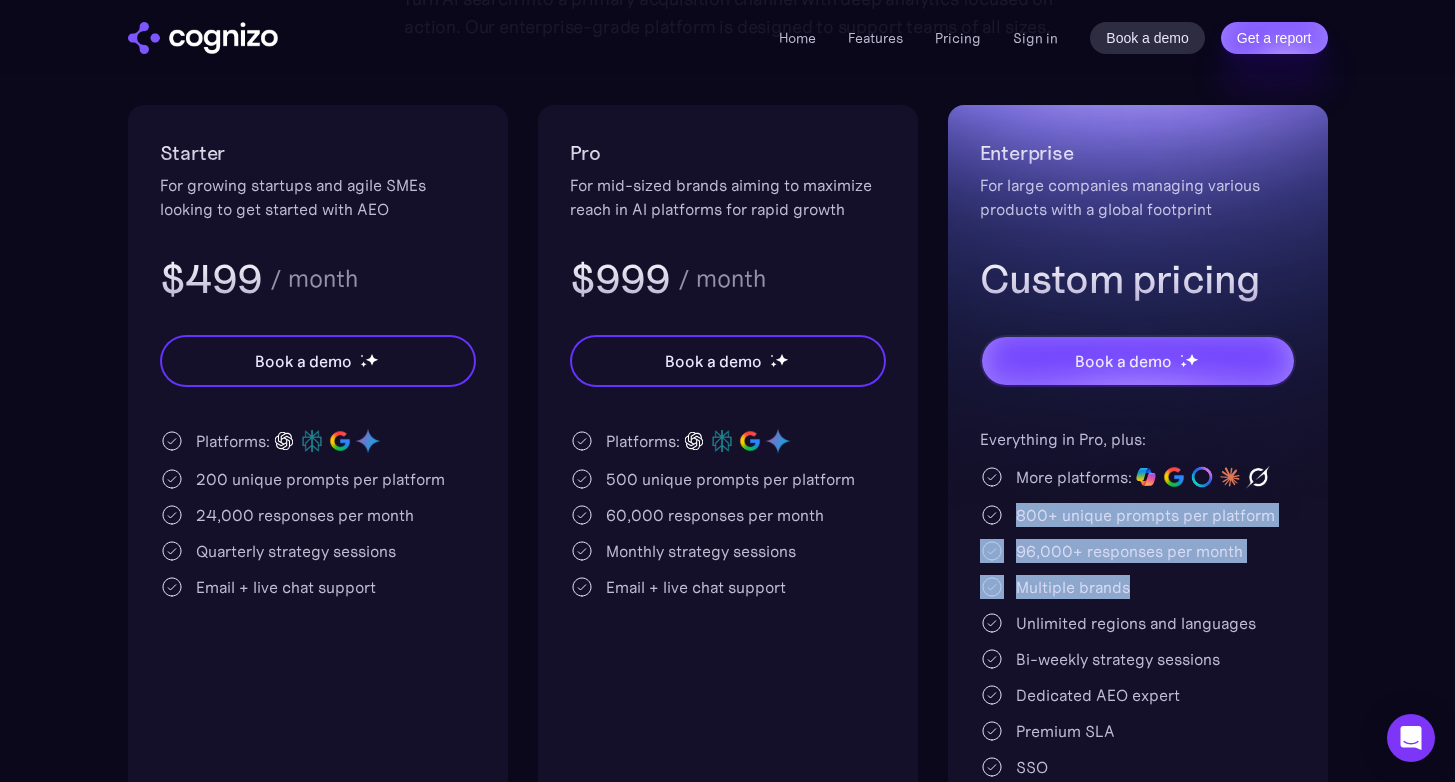 drag, startPoint x: 1012, startPoint y: 517, endPoint x: 1146, endPoint y: 590, distance: 152.59424 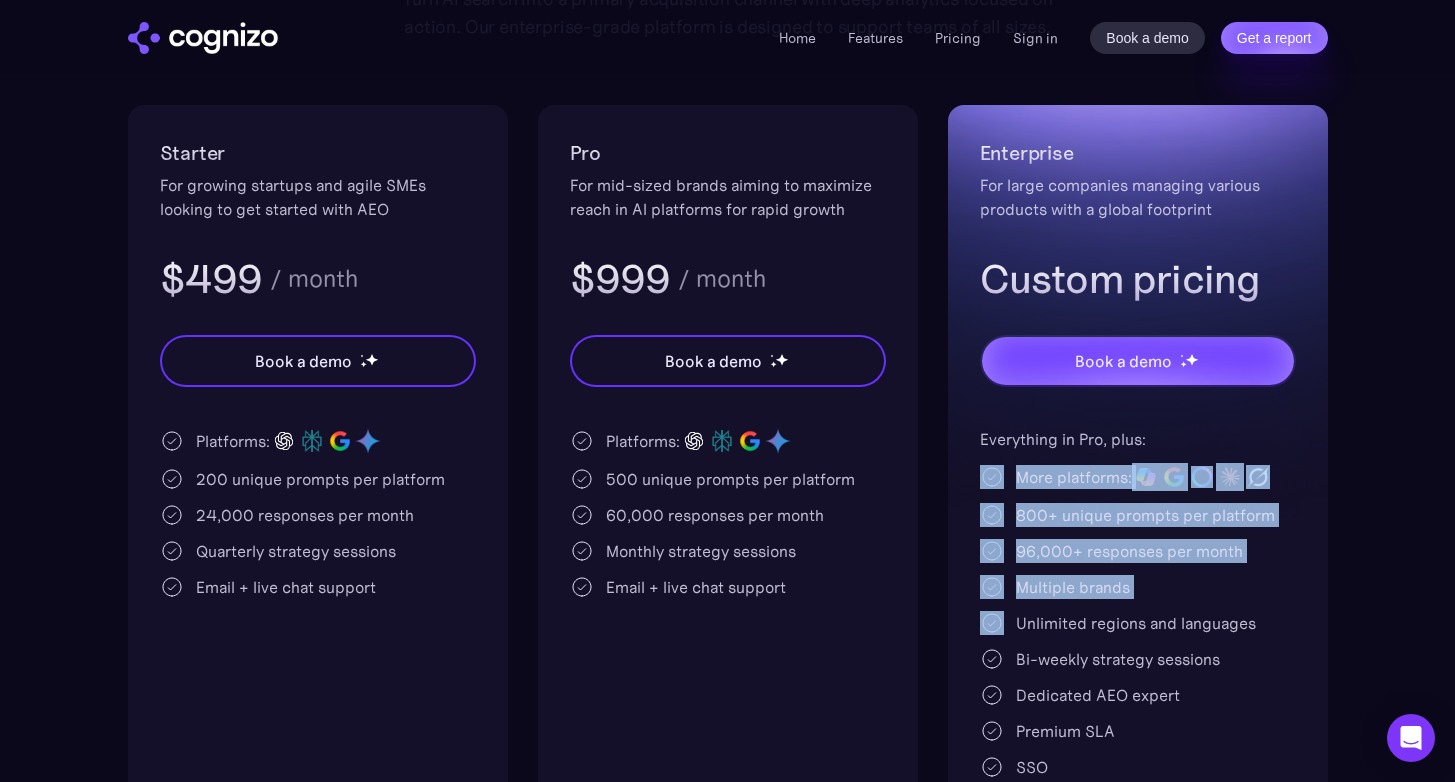 drag, startPoint x: 1179, startPoint y: 606, endPoint x: 970, endPoint y: 491, distance: 238.54979 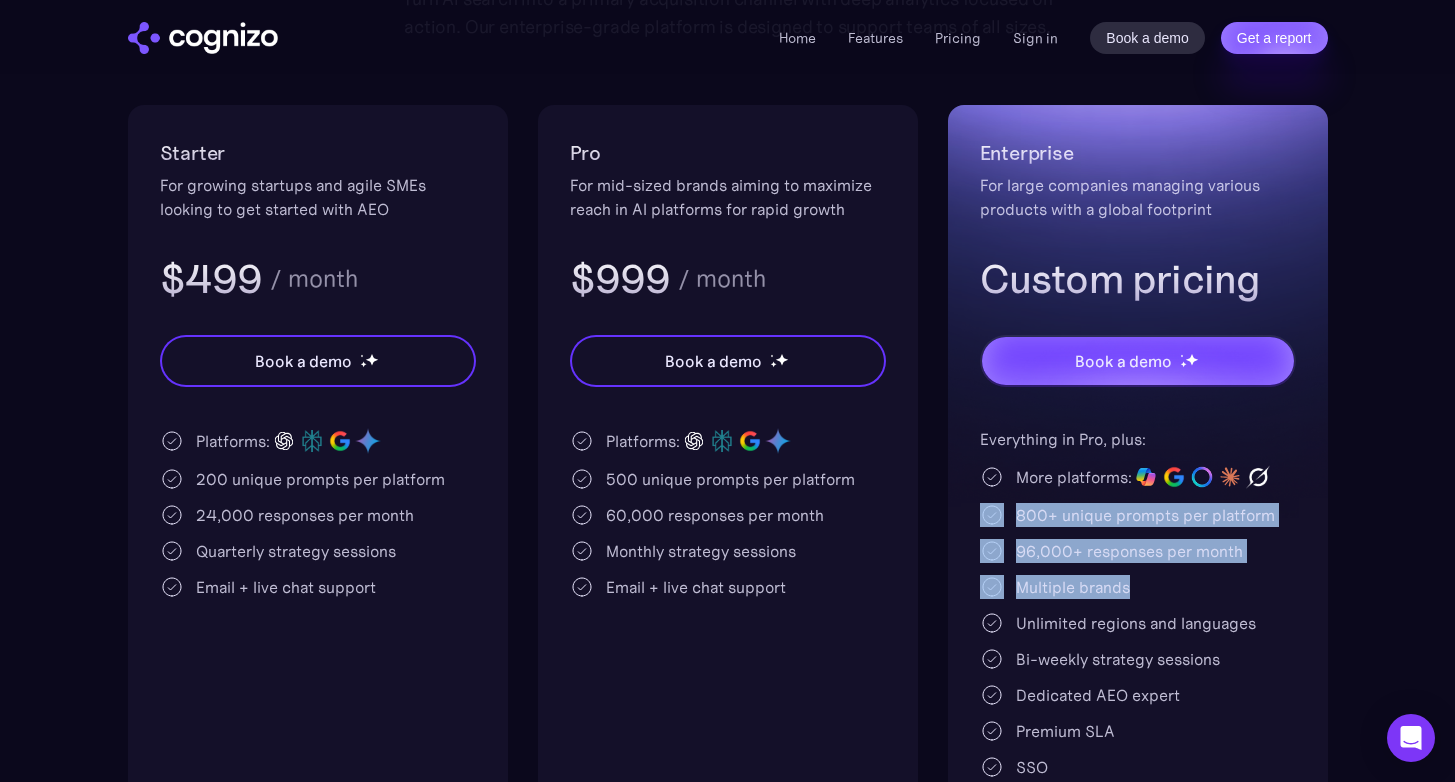 drag, startPoint x: 1146, startPoint y: 584, endPoint x: 971, endPoint y: 509, distance: 190.39433 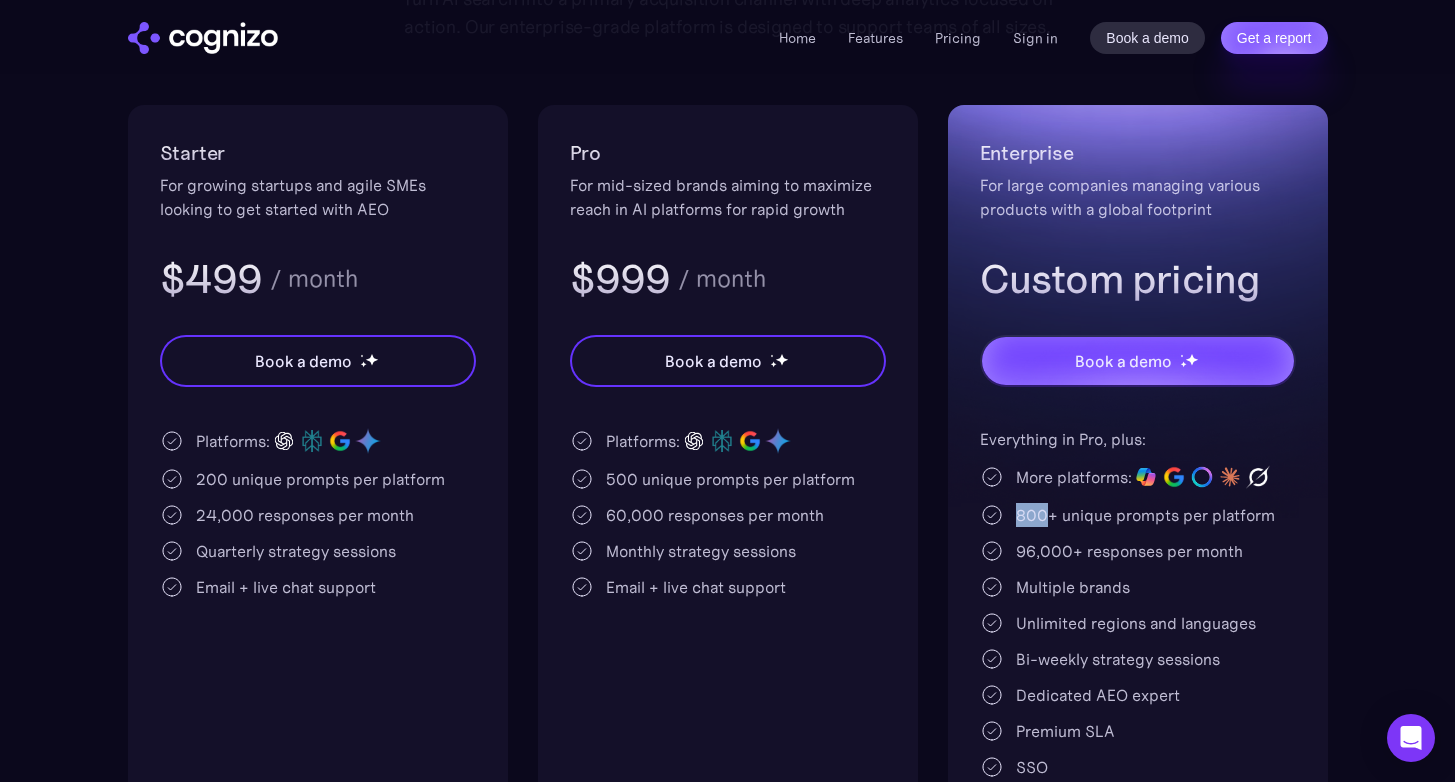 click on "800+ unique prompts per platform" at bounding box center [1145, 515] 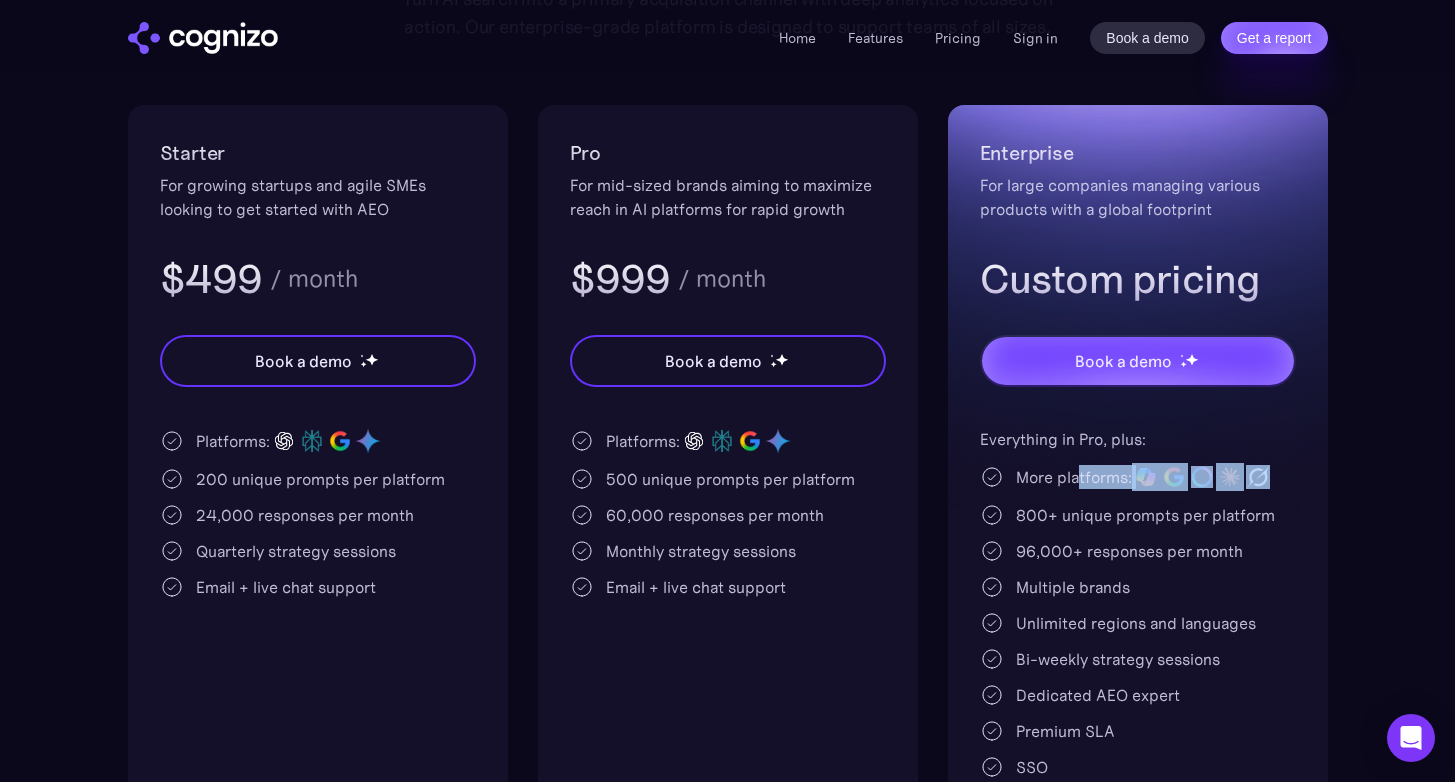 drag, startPoint x: 1278, startPoint y: 473, endPoint x: 1082, endPoint y: 467, distance: 196.09181 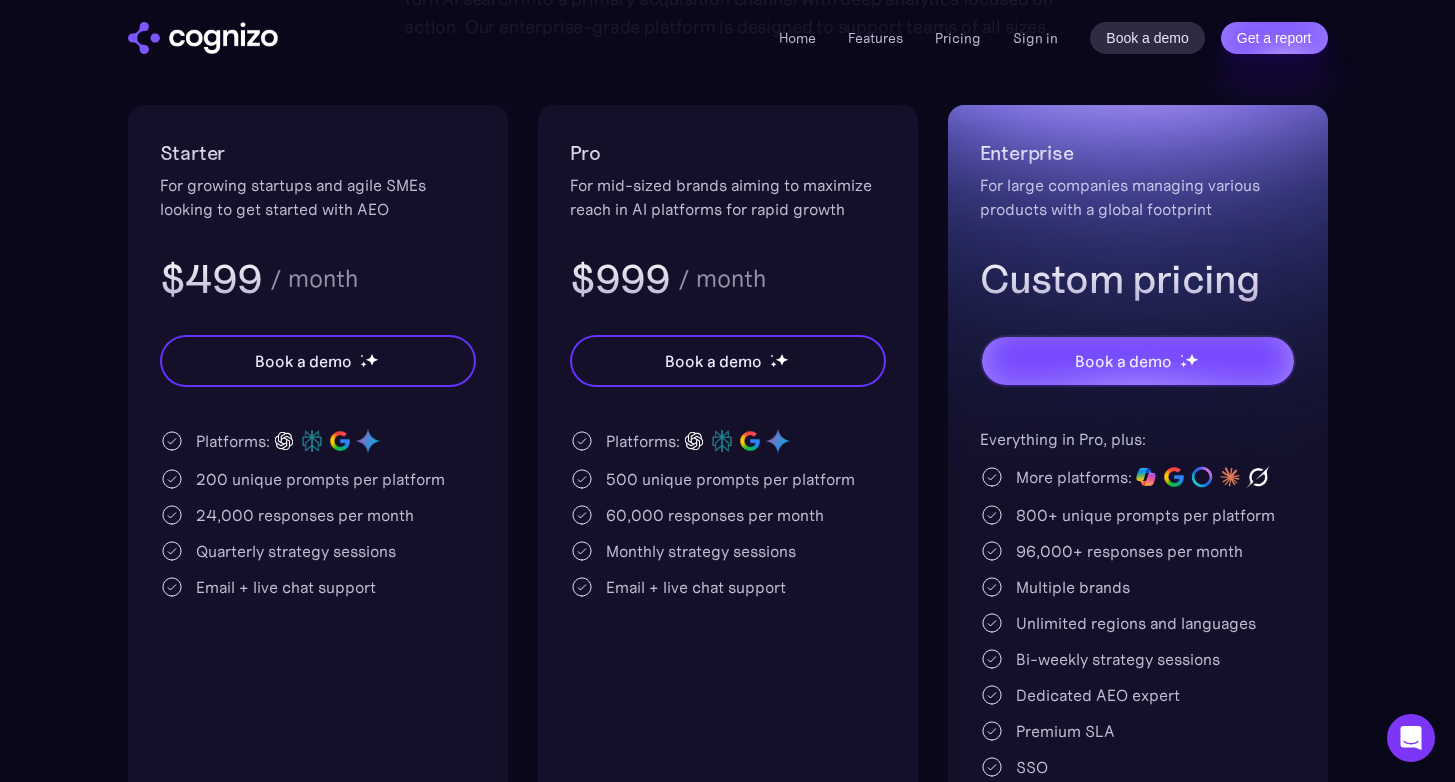 click on "Enterprise For large companies managing various products with a global footprint Custom pricing Book a demo Everything in Pro, plus: More platforms: 800+ unique prompts per platform 96,000+ responses per month Multiple brands Unlimited regions and languages Bi-weekly strategy sessions Dedicated AEO expert Premium SLA SSO" at bounding box center [1138, 472] 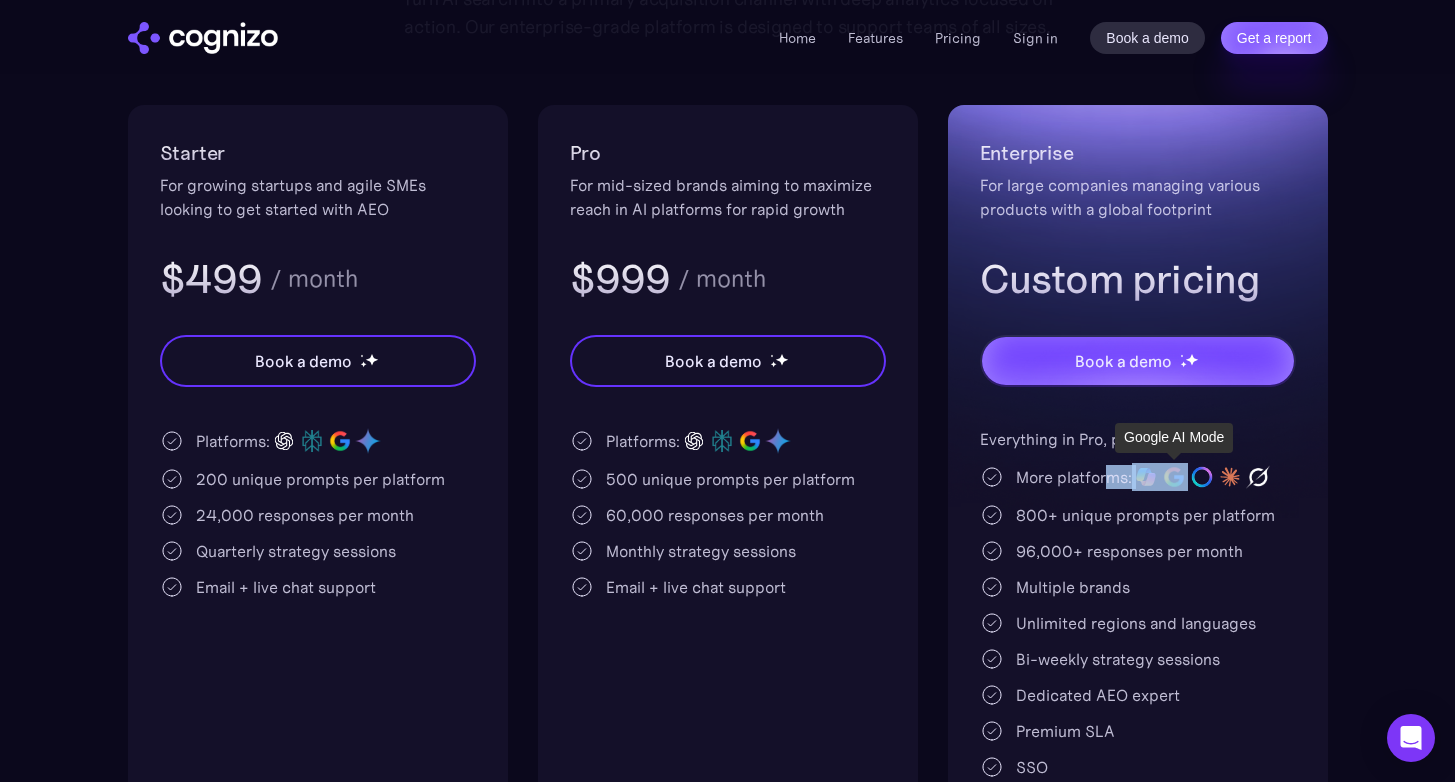 drag, startPoint x: 1108, startPoint y: 473, endPoint x: 1187, endPoint y: 471, distance: 79.025314 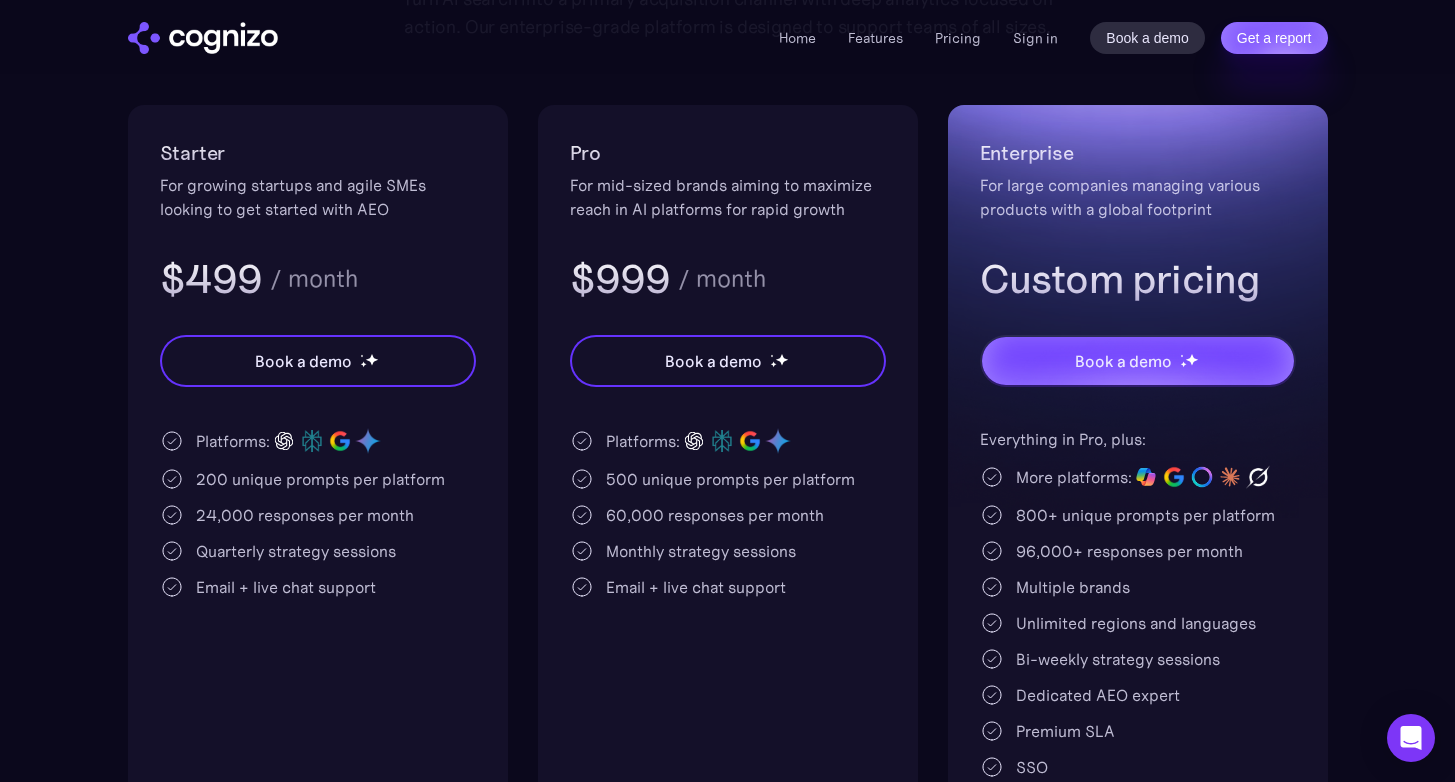 click on "More platforms:" at bounding box center (1138, 477) 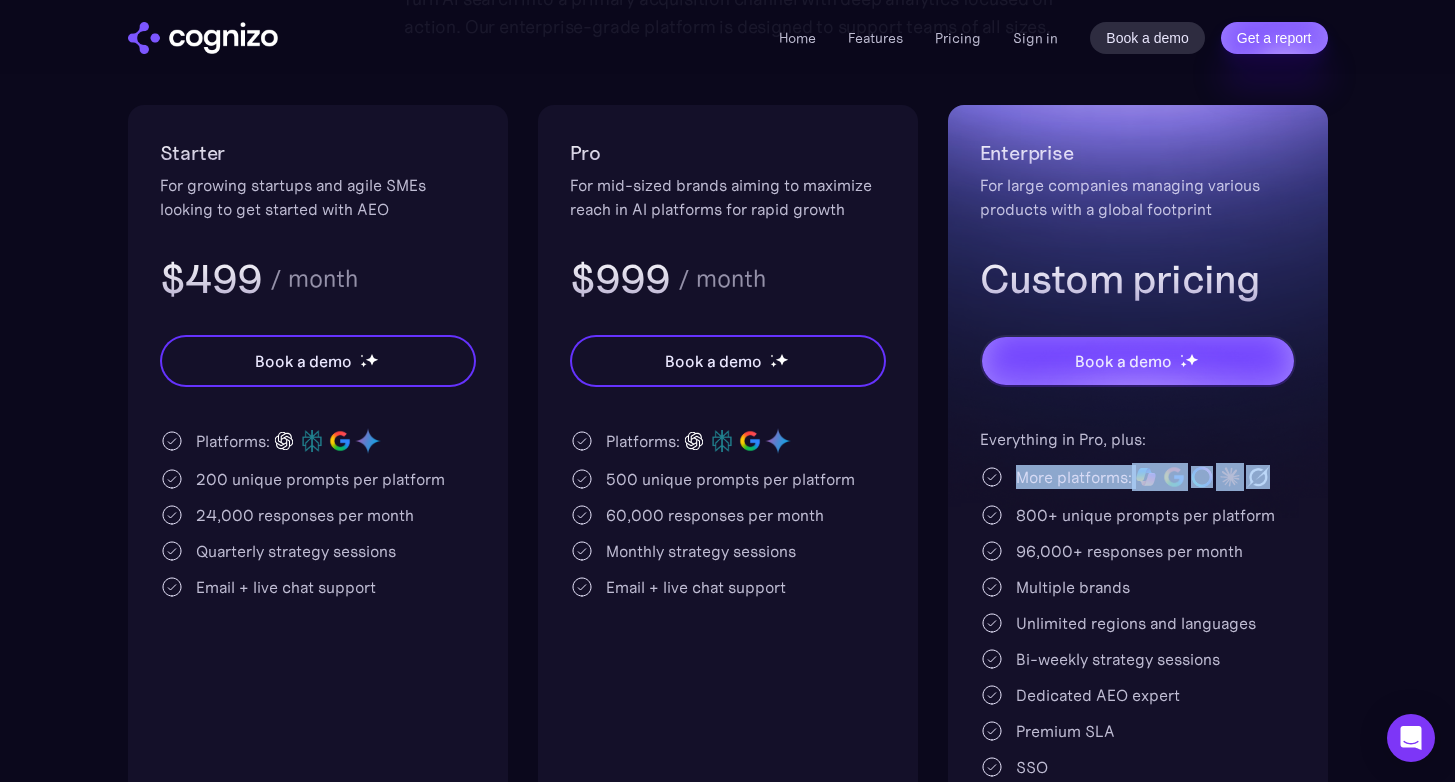 drag, startPoint x: 1257, startPoint y: 480, endPoint x: 1018, endPoint y: 478, distance: 239.00836 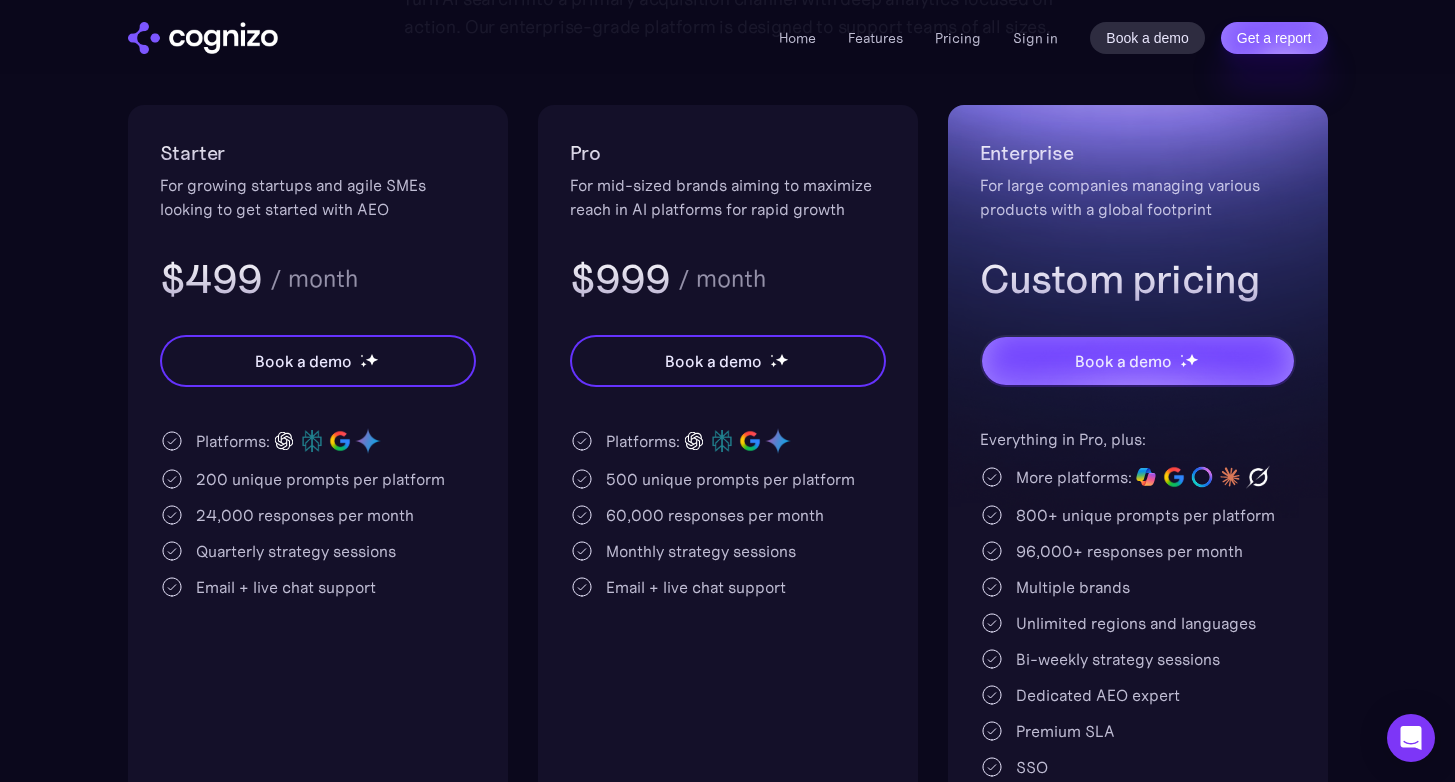 click on "Platforms: 200 unique prompts per platform 24,000 responses per month Quarterly strategy sessions Email + live chat support" at bounding box center [318, 513] 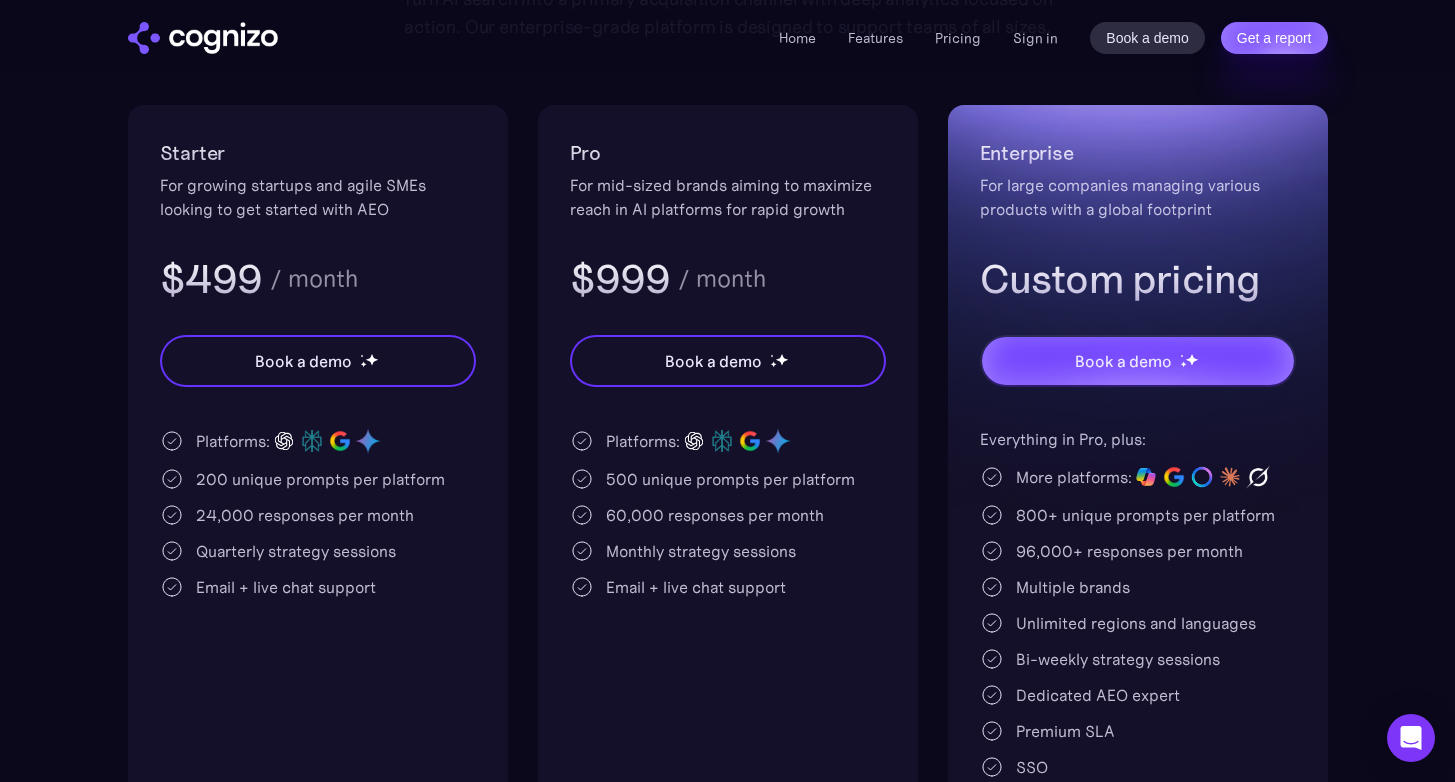click on "800+ unique prompts per platform" at bounding box center (1145, 515) 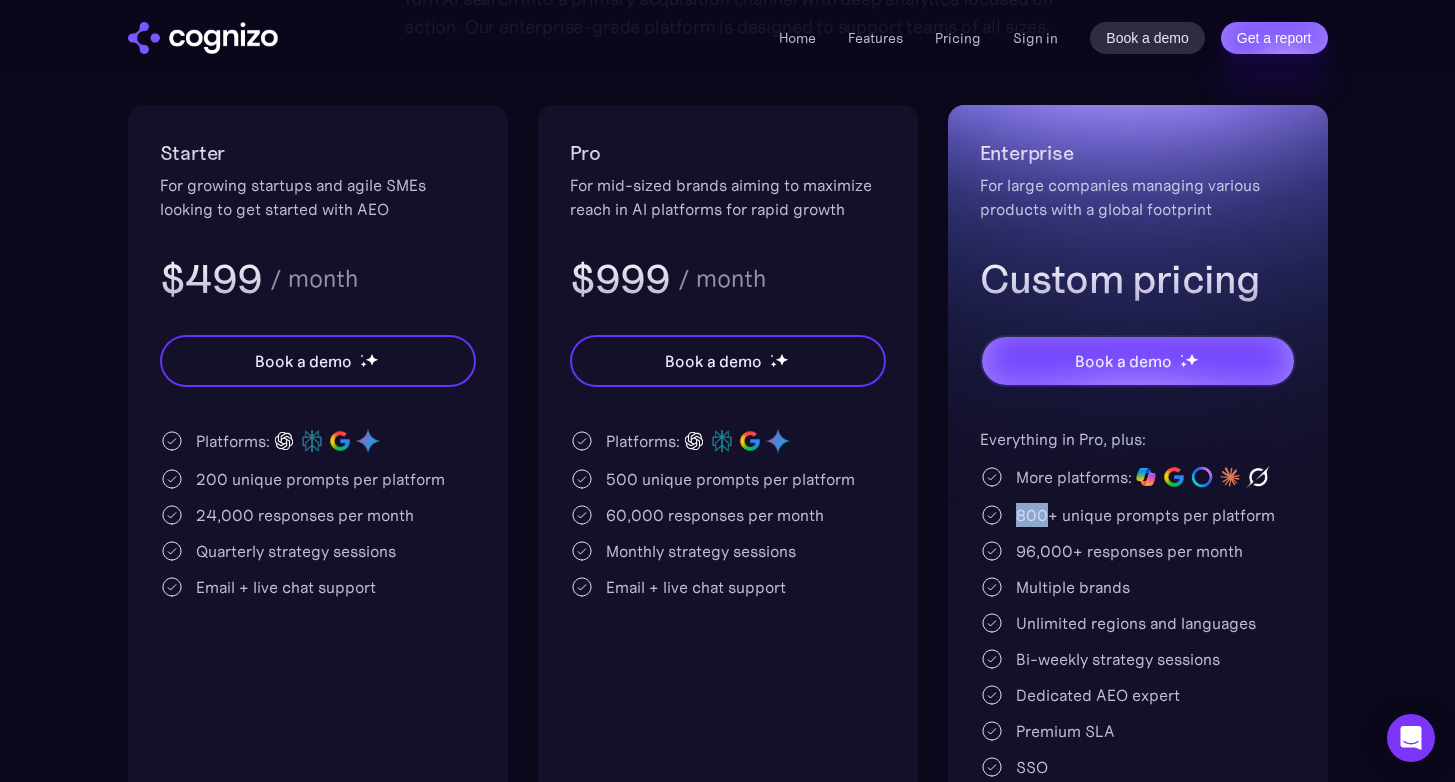 click on "800+ unique prompts per platform" at bounding box center [1145, 515] 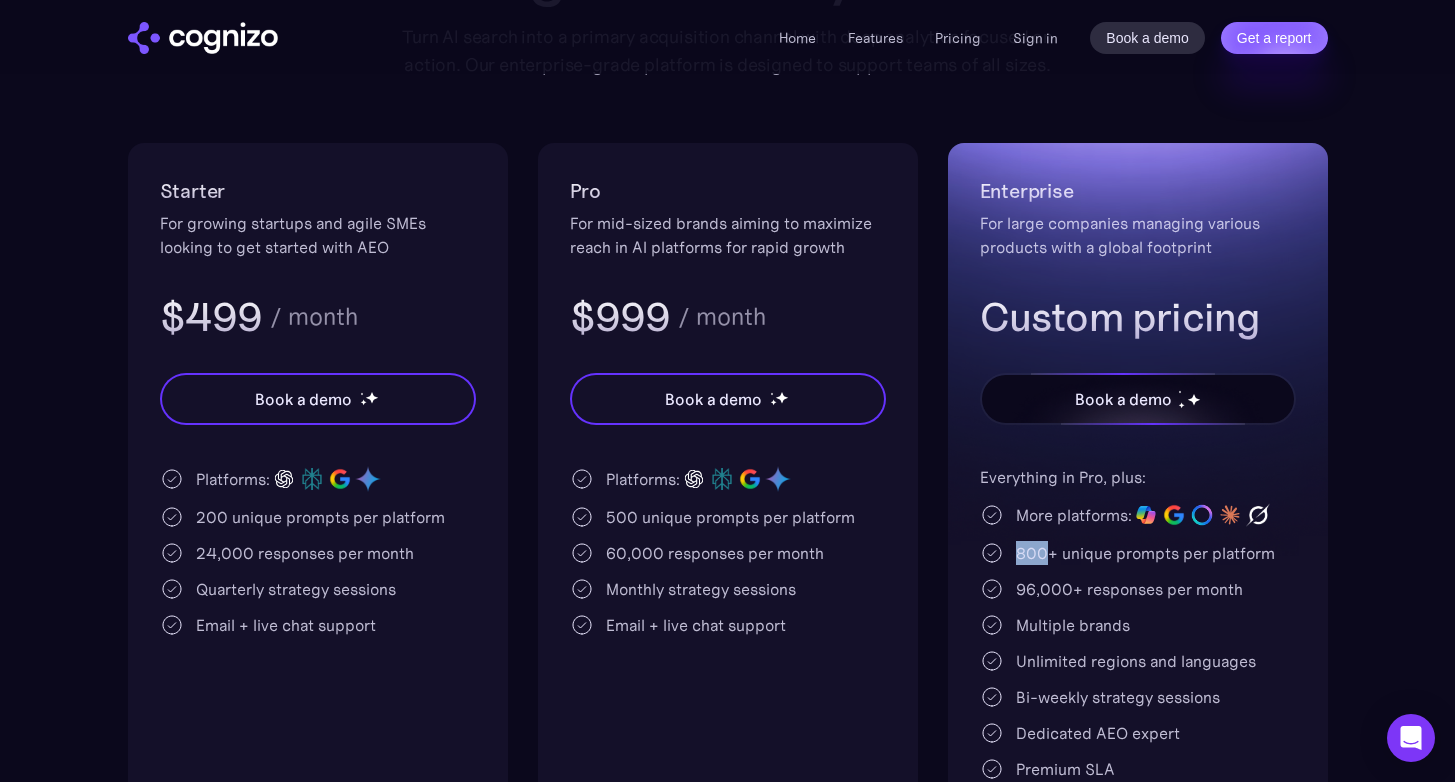 scroll, scrollTop: 357, scrollLeft: 0, axis: vertical 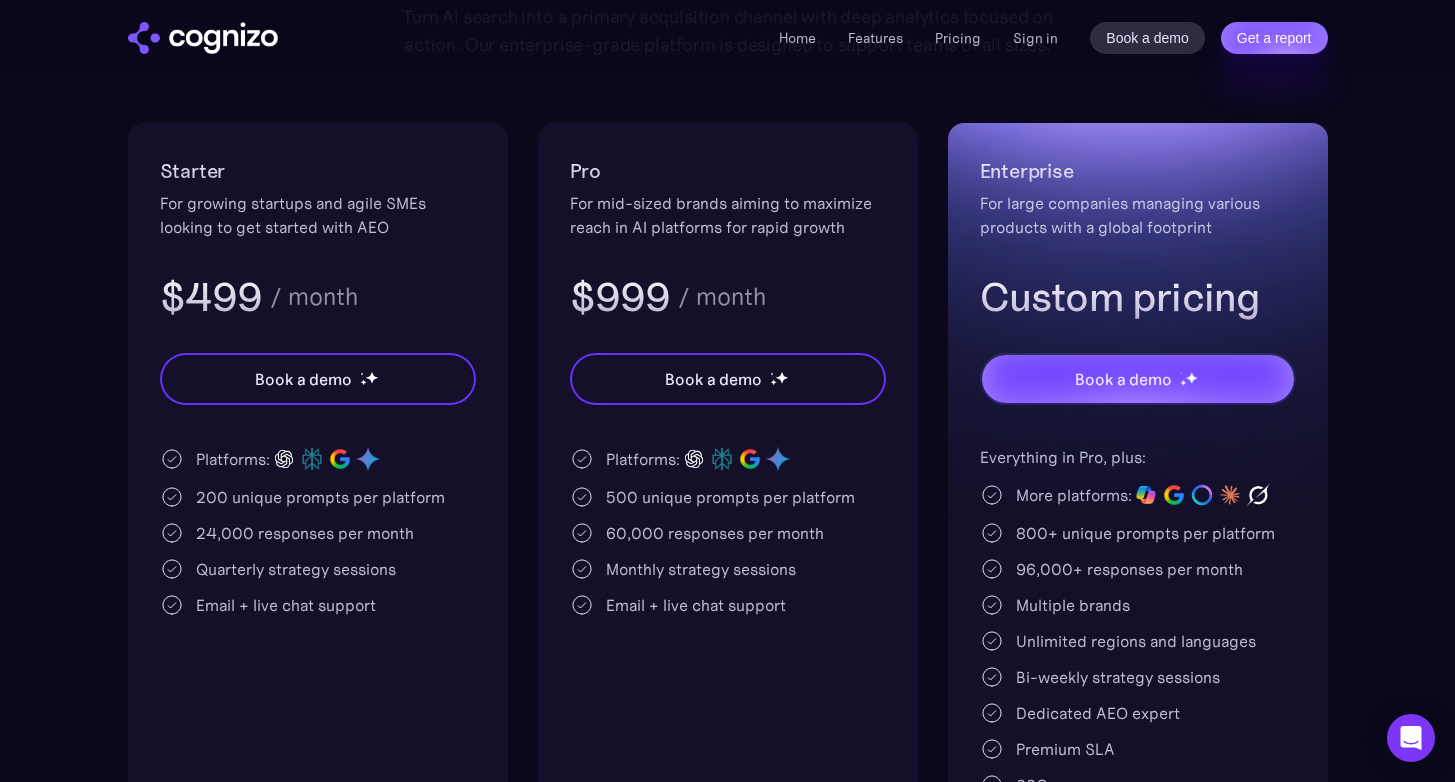 click on "96,000+ responses per month" at bounding box center [1129, 569] 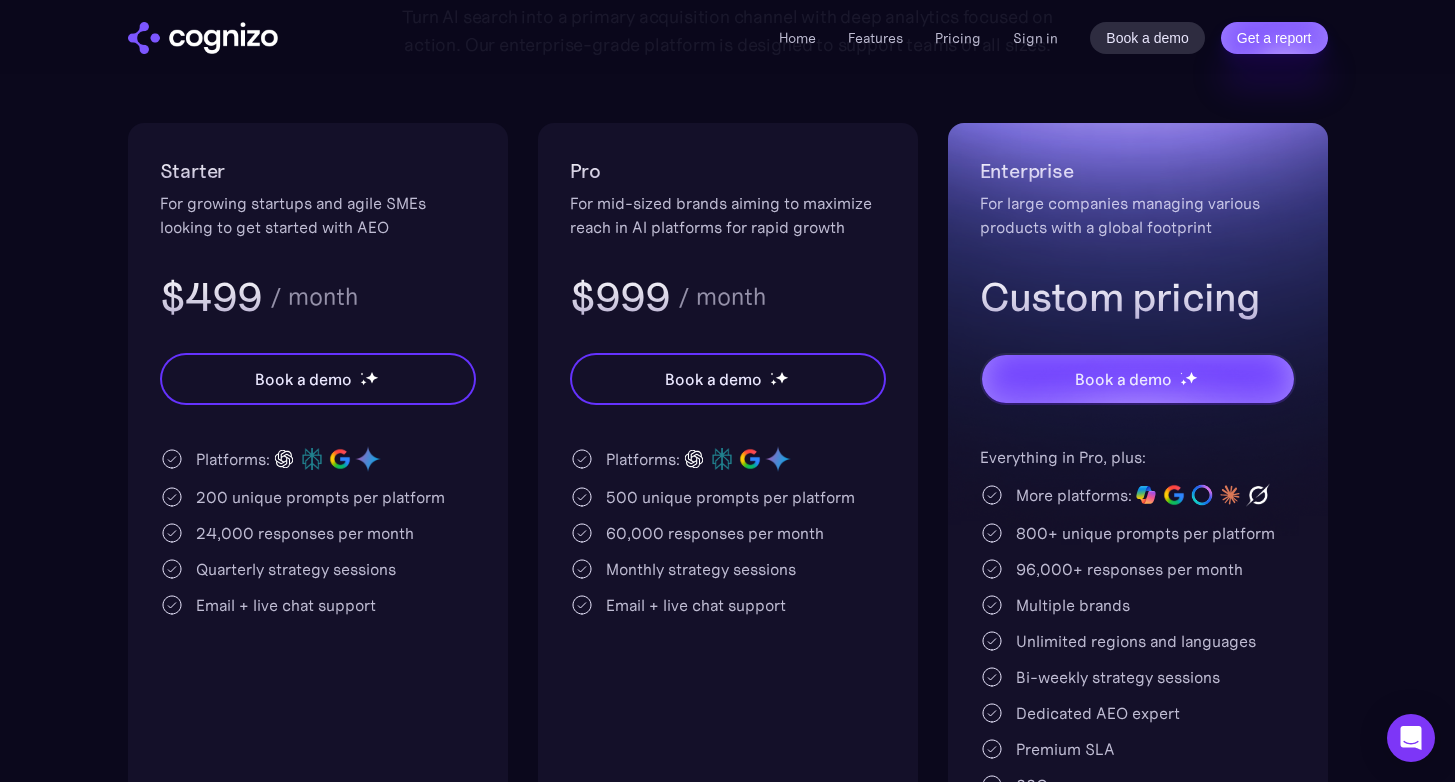 click on "96,000+ responses per month" at bounding box center [1129, 569] 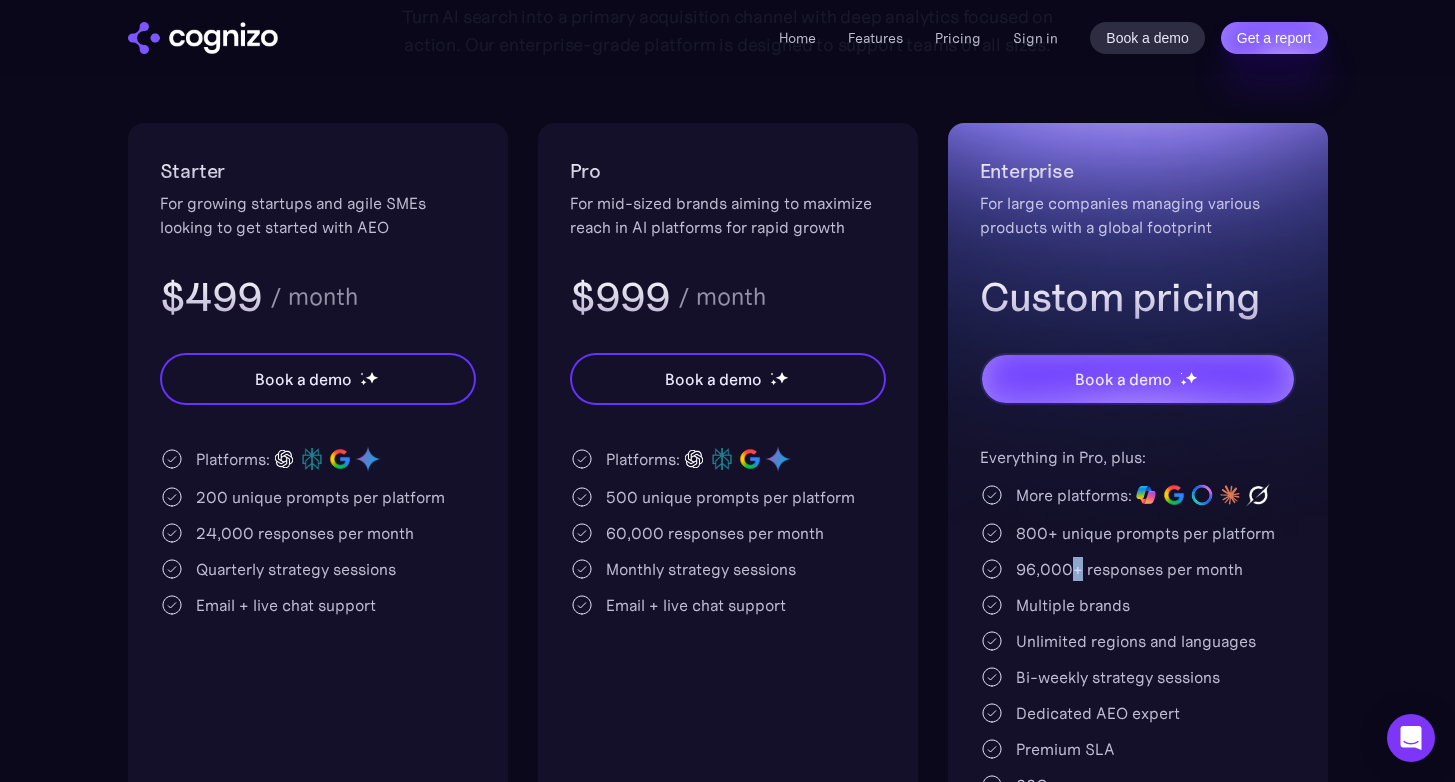 click on "96,000+ responses per month" at bounding box center [1129, 569] 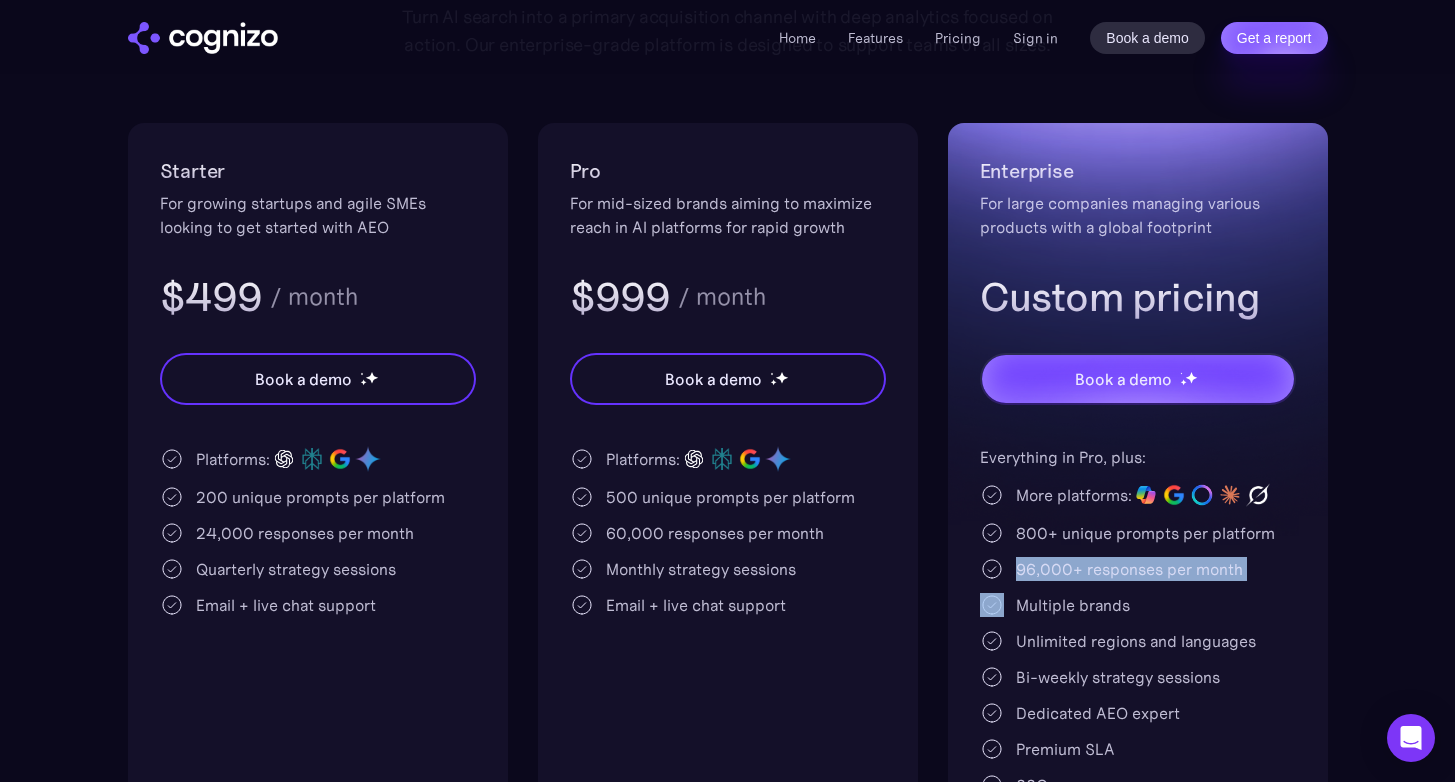 click on "96,000+ responses per month" at bounding box center (1129, 569) 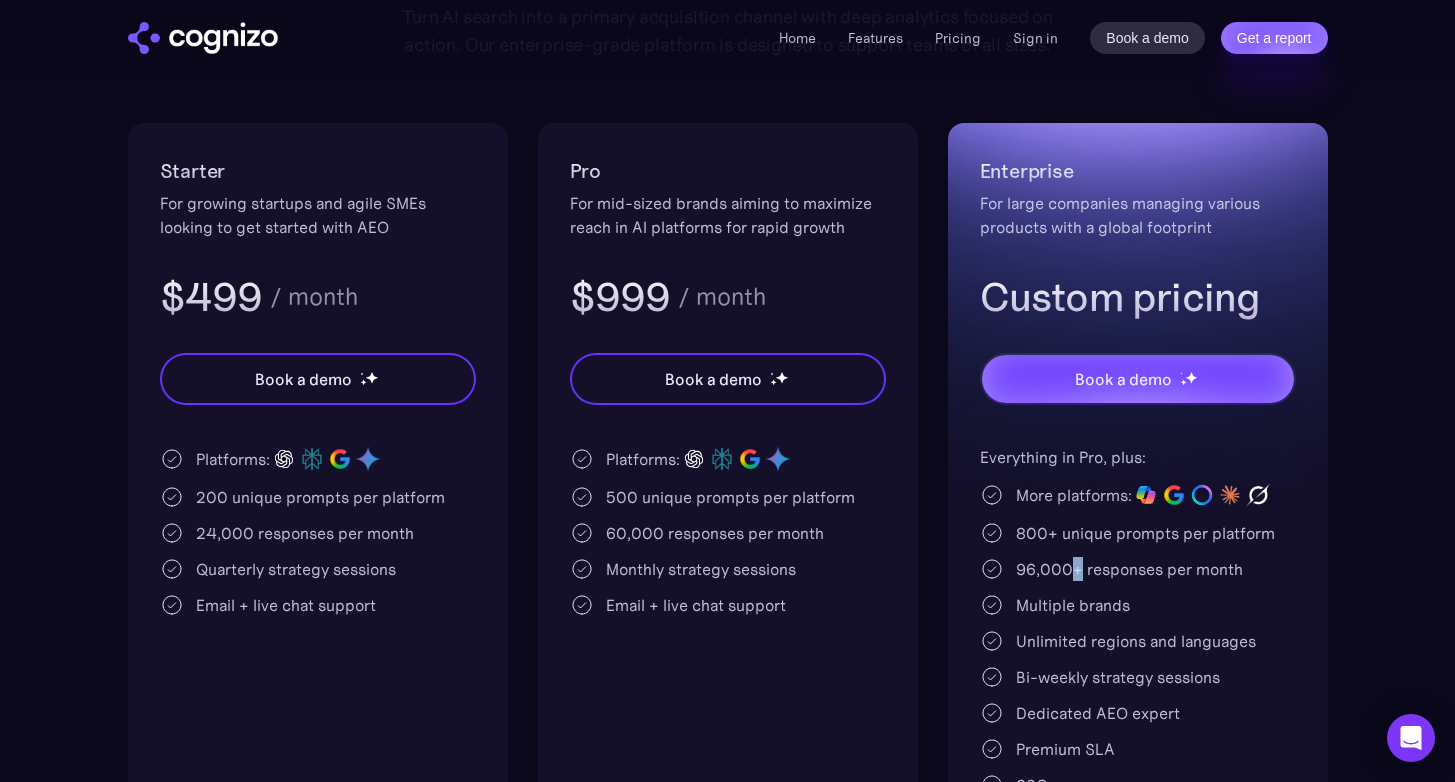 click on "96,000+ responses per month" at bounding box center [1129, 569] 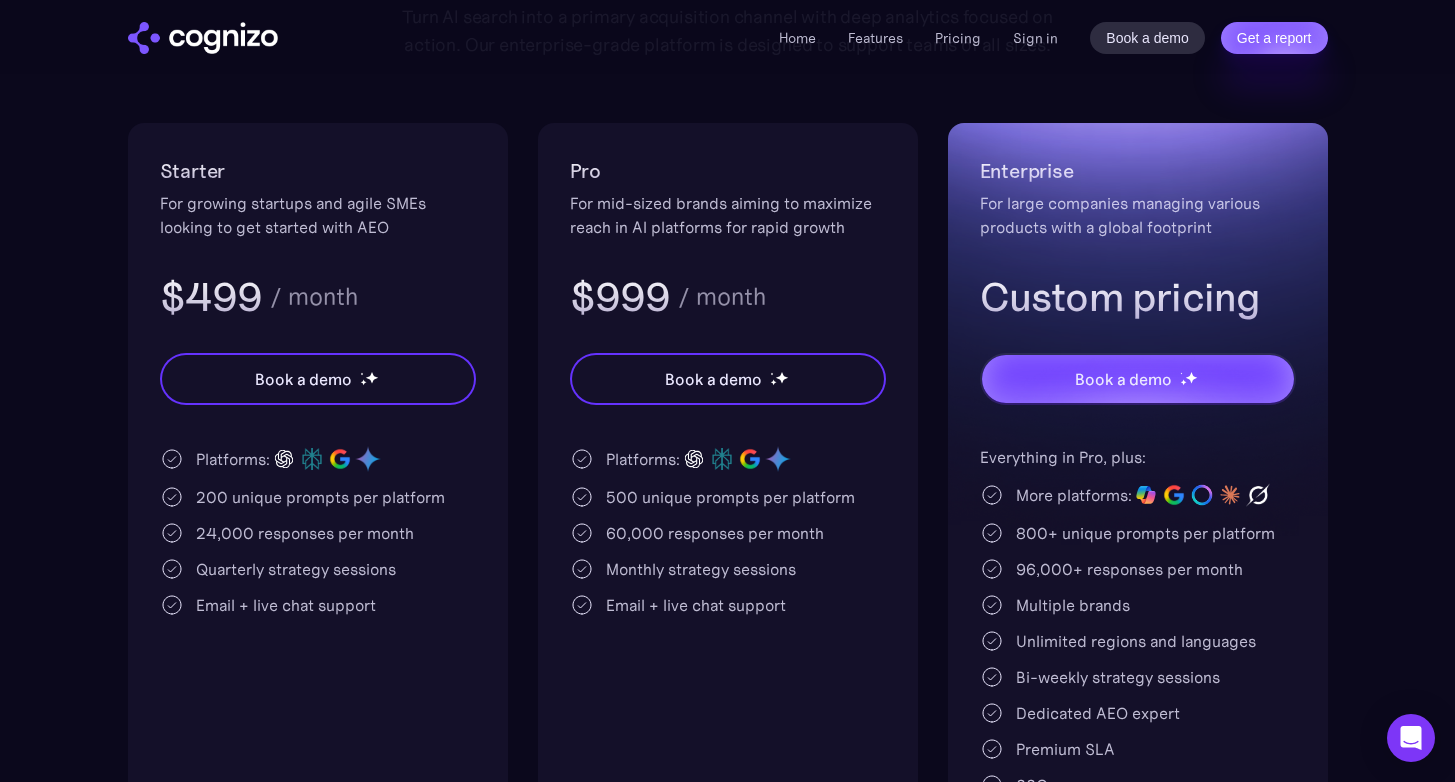 click on "96,000+ responses per month" at bounding box center [1129, 569] 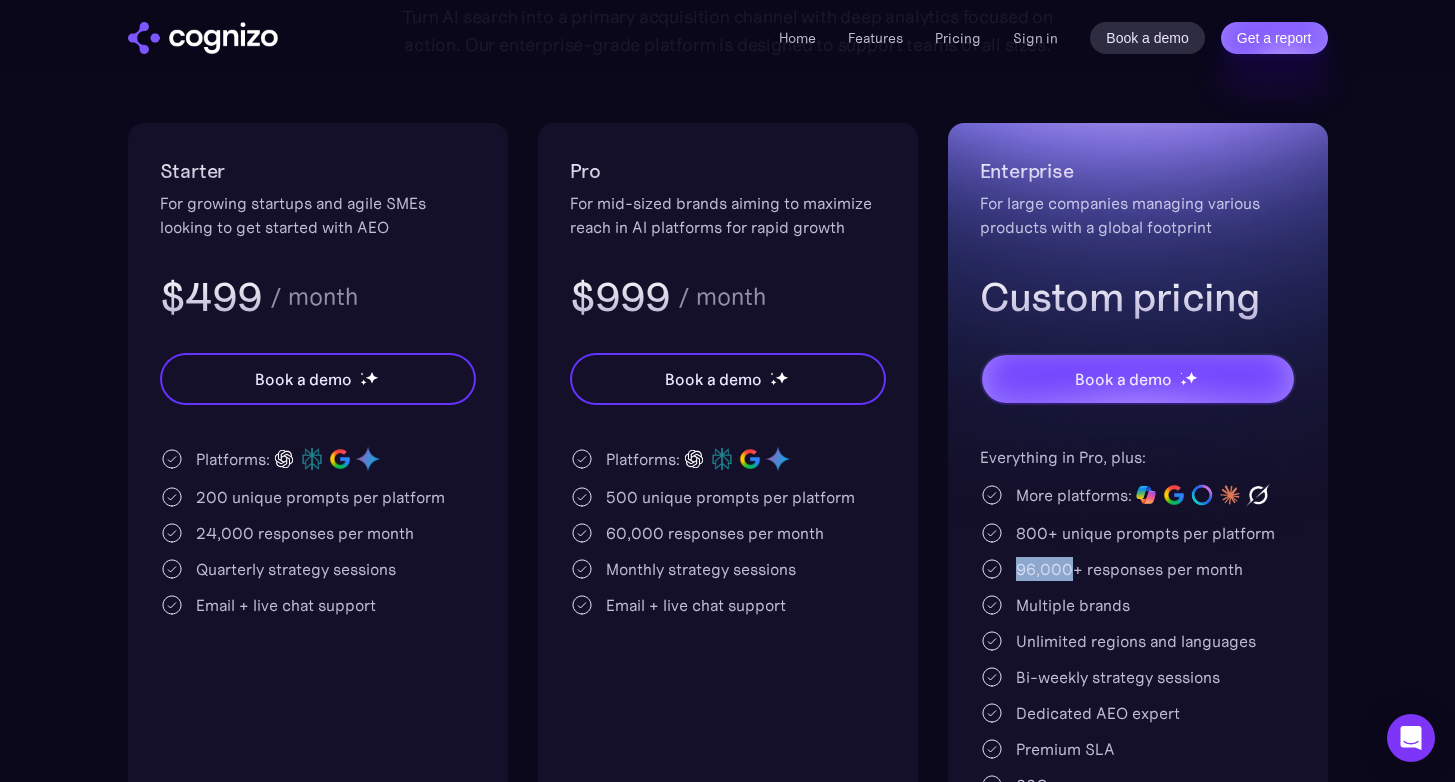 click on "96,000+ responses per month" at bounding box center [1129, 569] 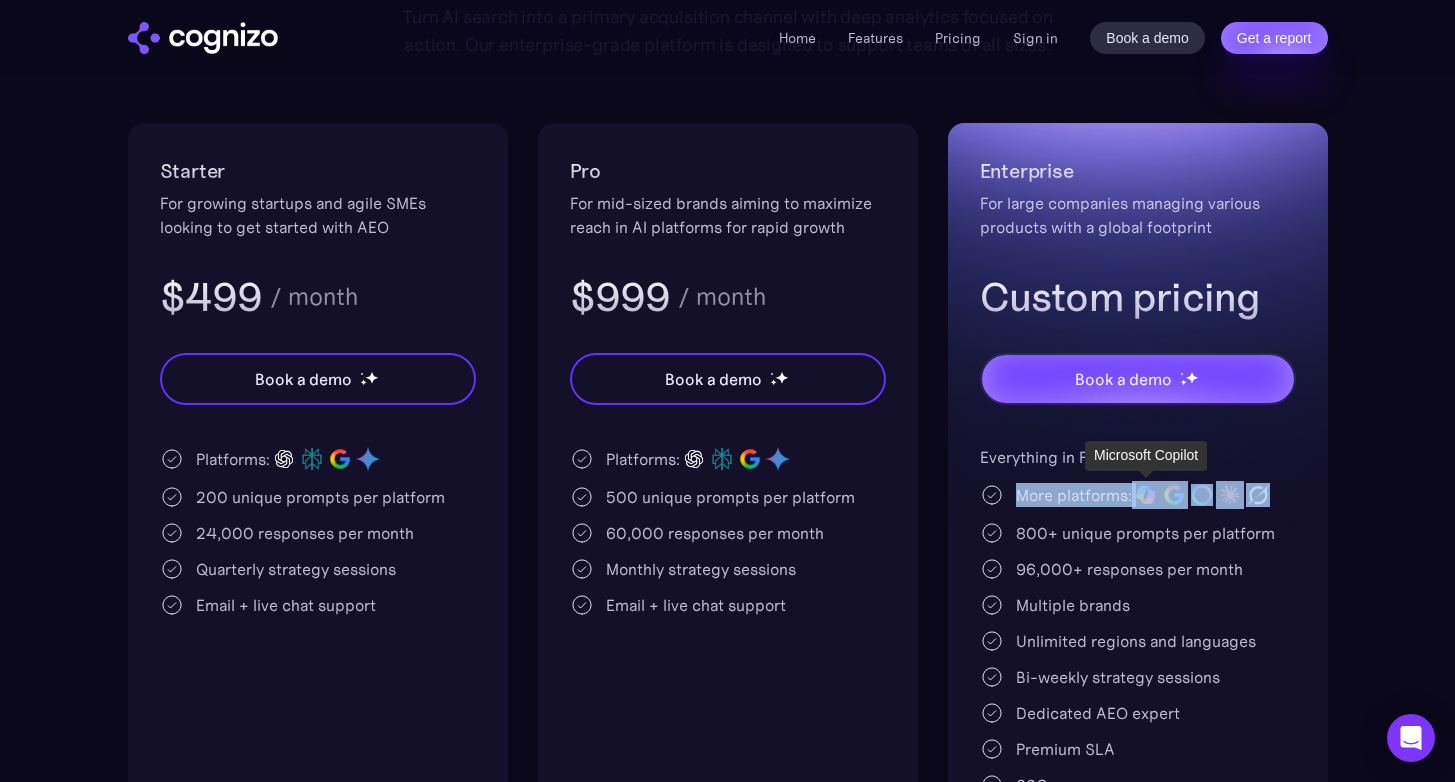 drag, startPoint x: 1286, startPoint y: 496, endPoint x: 1136, endPoint y: 497, distance: 150.00333 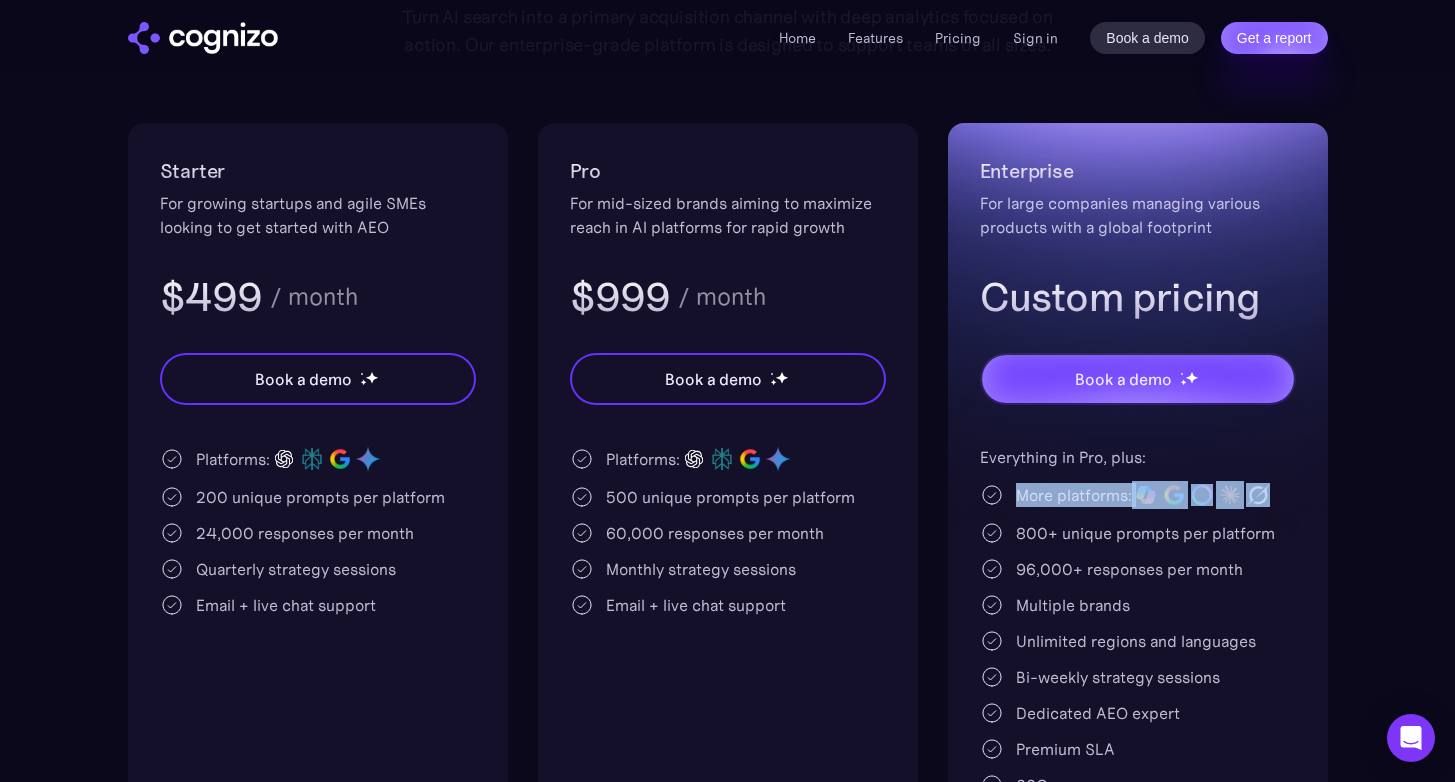 click on "More platforms:" at bounding box center (1138, 495) 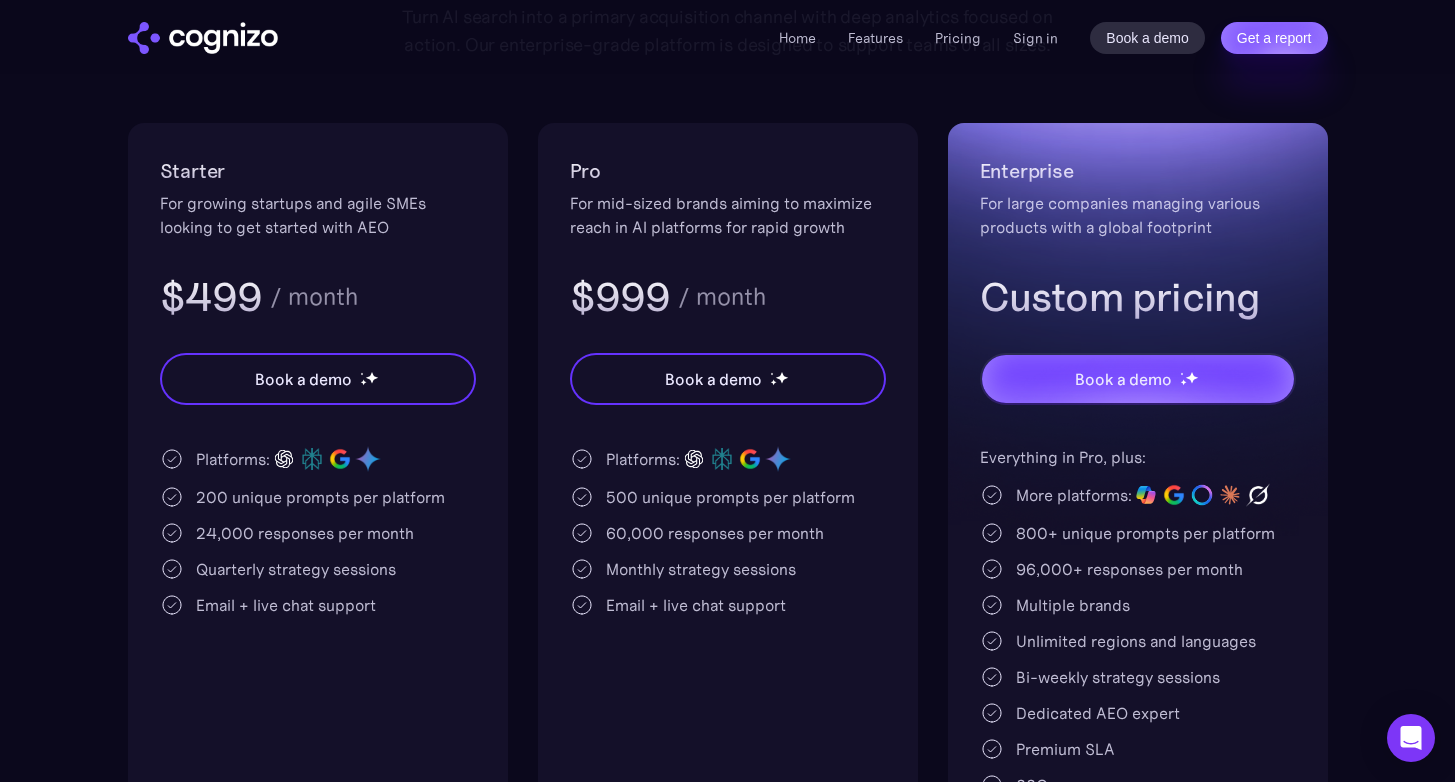 click on "Everything in Pro, plus:" at bounding box center [1138, 457] 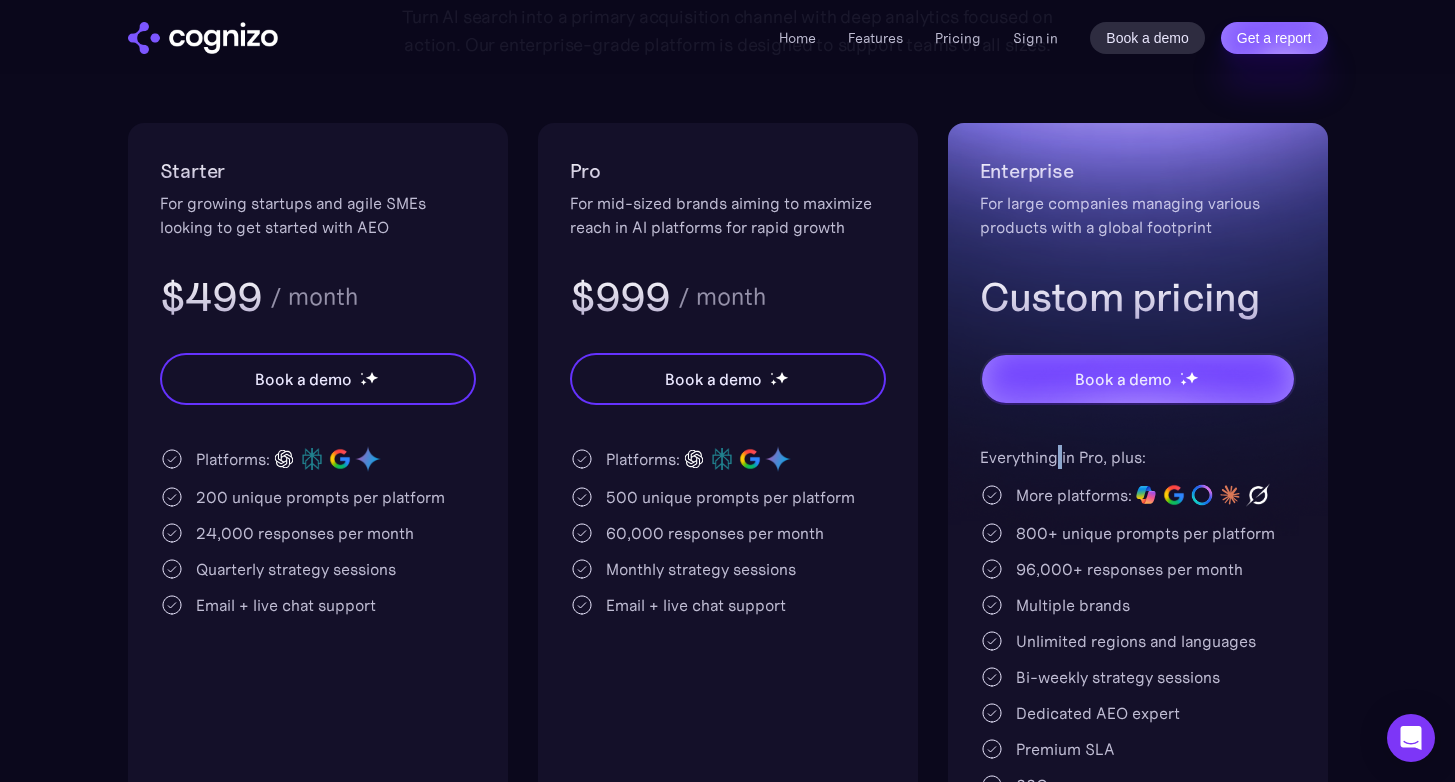 click on "Everything in Pro, plus:" at bounding box center [1138, 457] 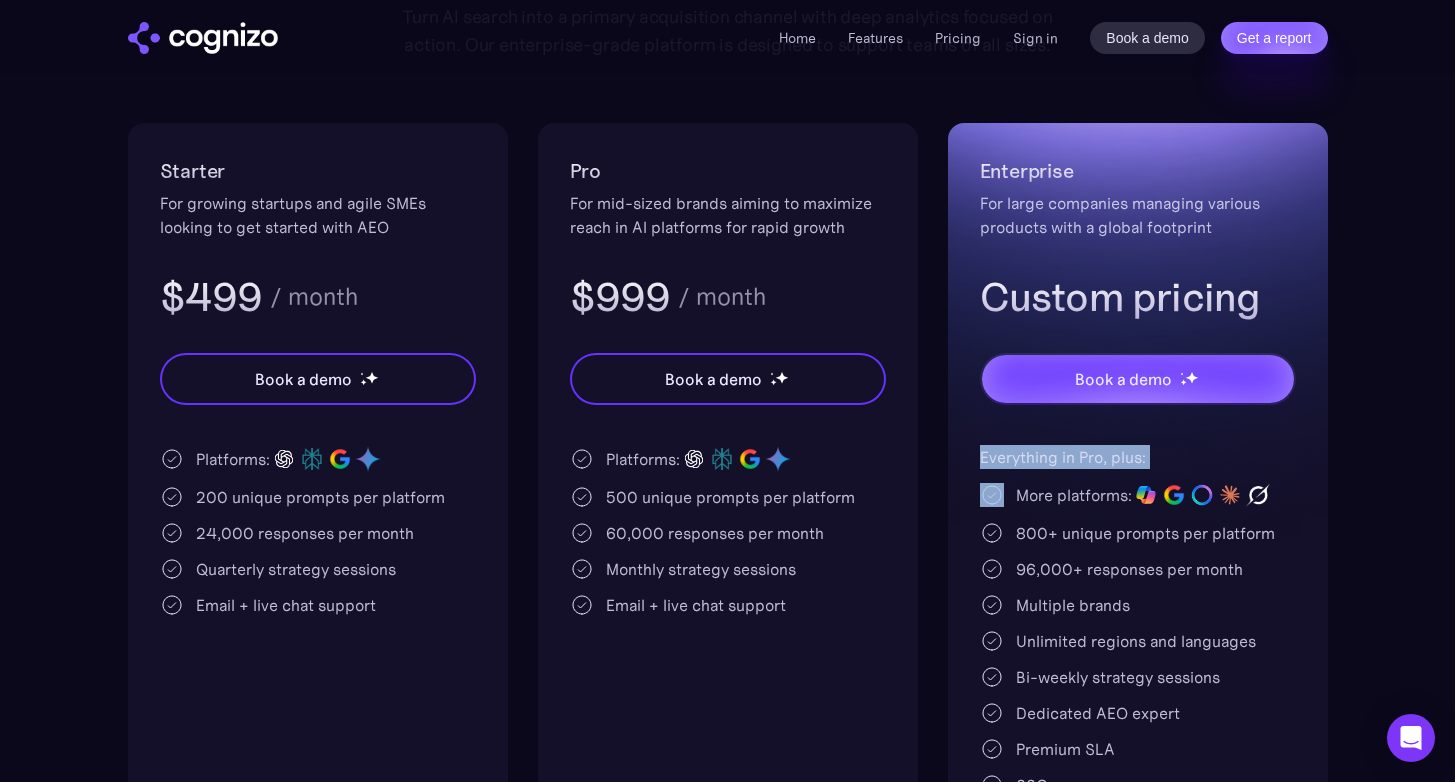 click on "Everything in Pro, plus:" at bounding box center (1138, 457) 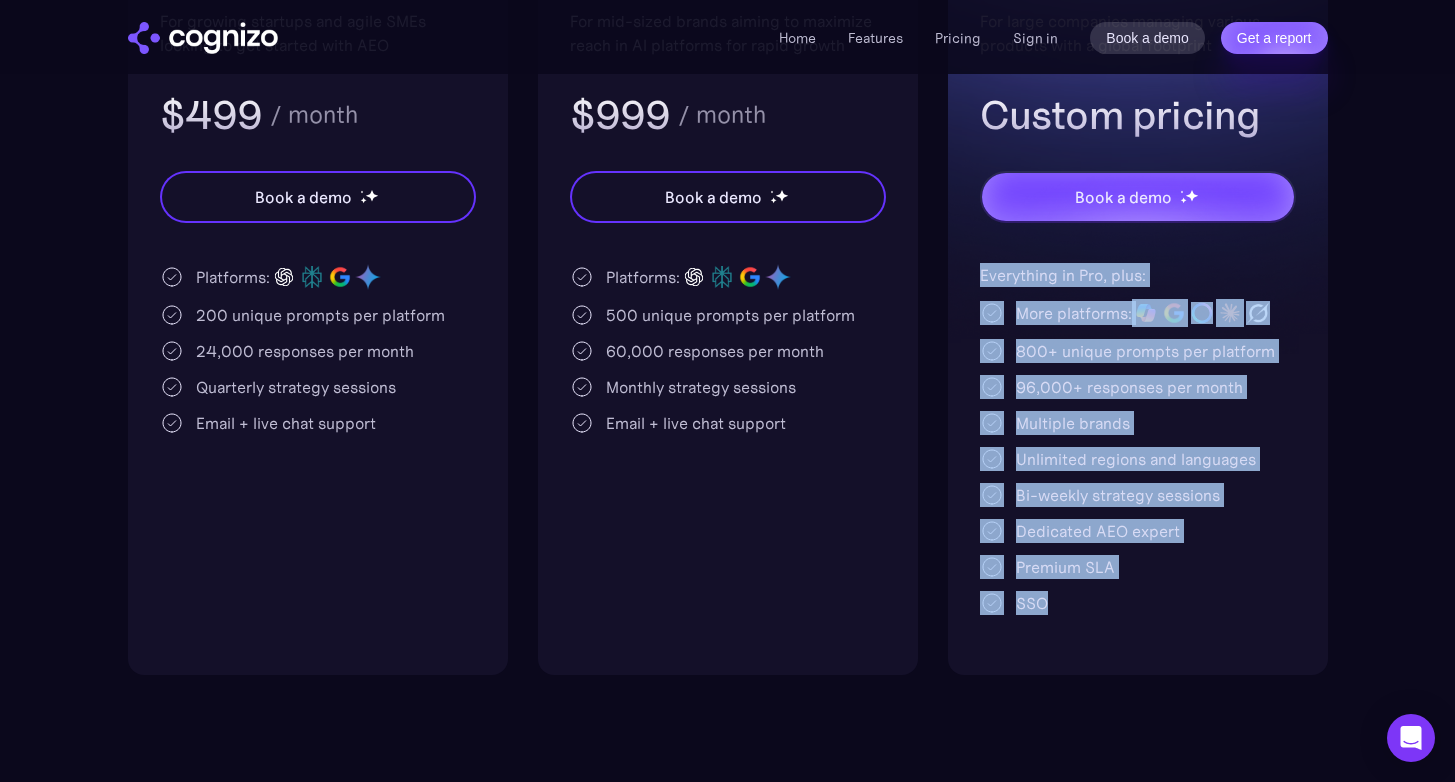 scroll, scrollTop: 548, scrollLeft: 0, axis: vertical 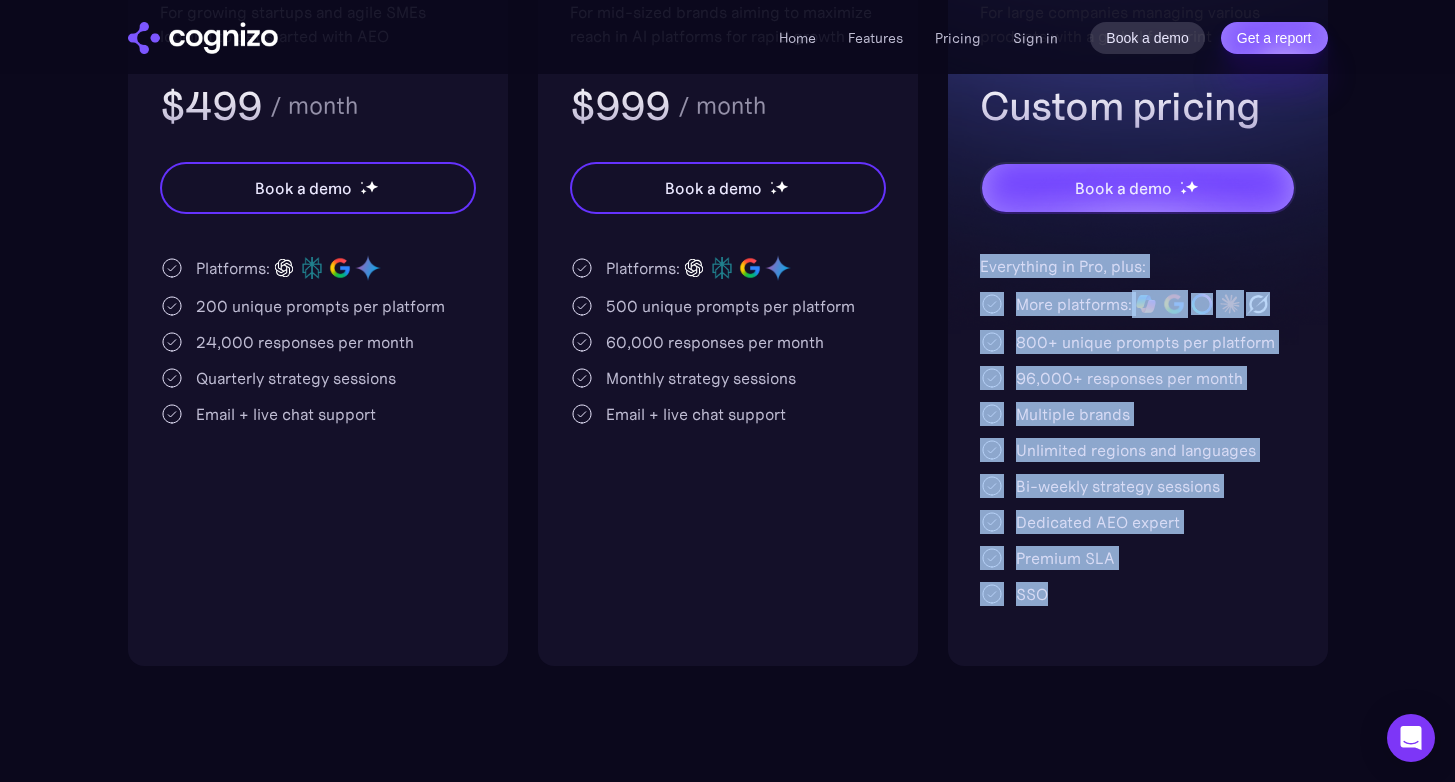 drag, startPoint x: 982, startPoint y: 454, endPoint x: 1239, endPoint y: 603, distance: 297.06903 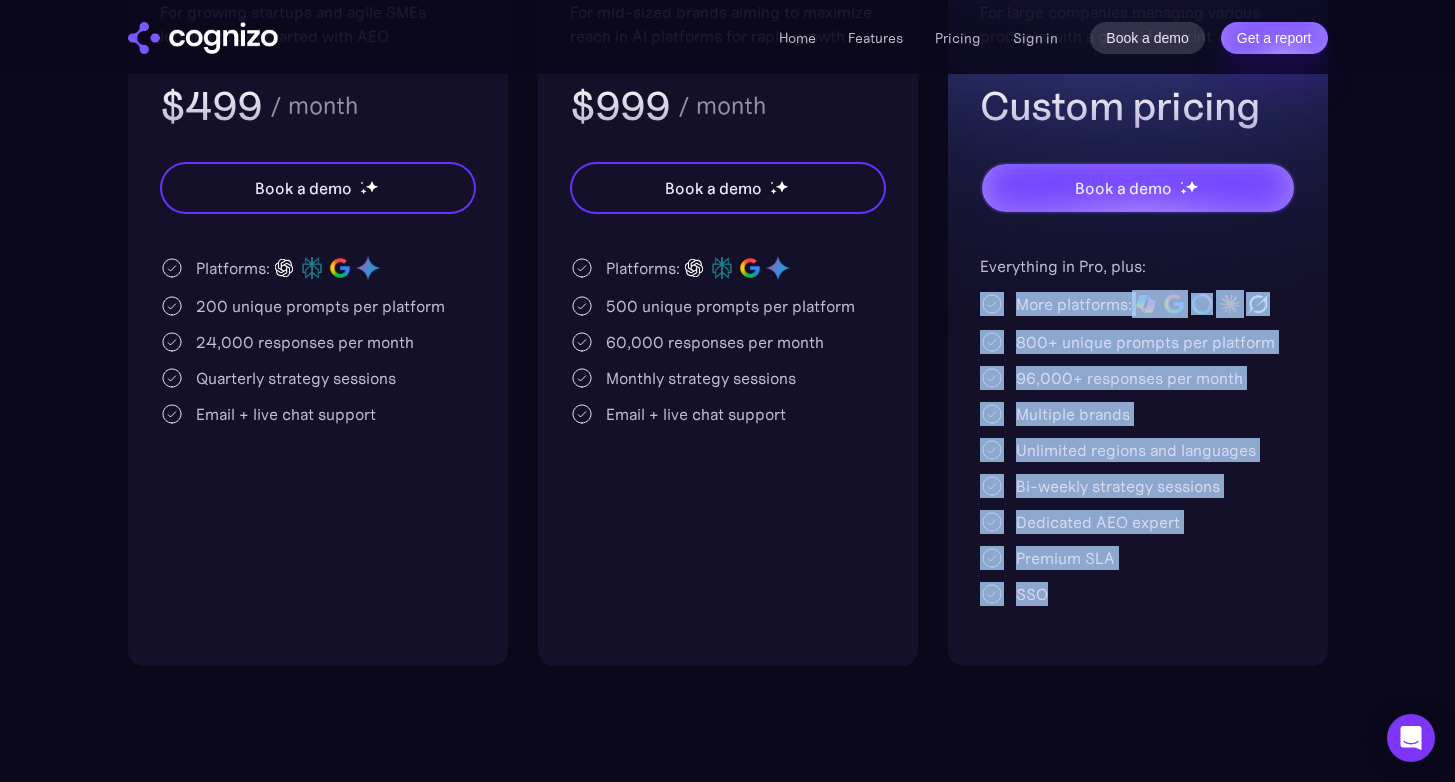 drag, startPoint x: 1257, startPoint y: 617, endPoint x: 979, endPoint y: 310, distance: 414.16544 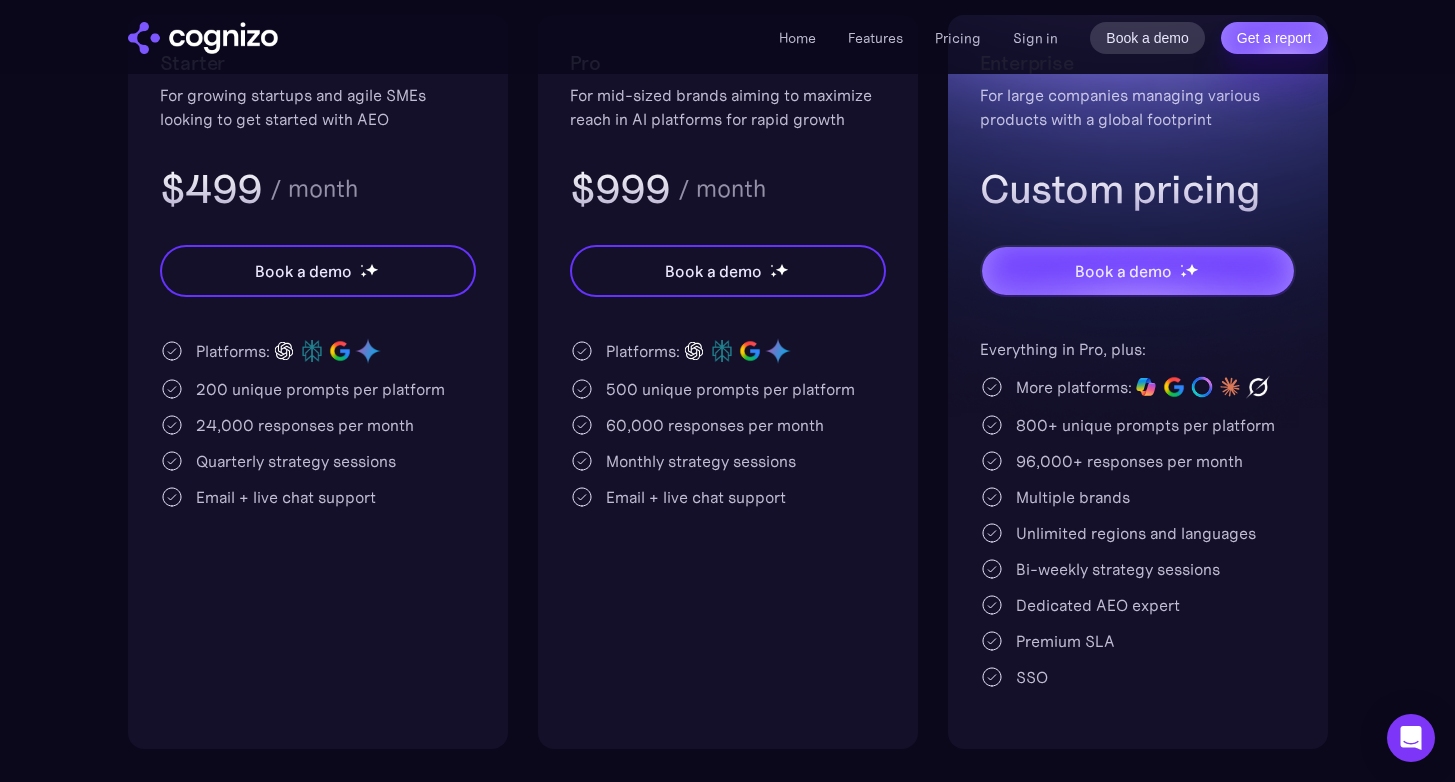 scroll, scrollTop: 441, scrollLeft: 0, axis: vertical 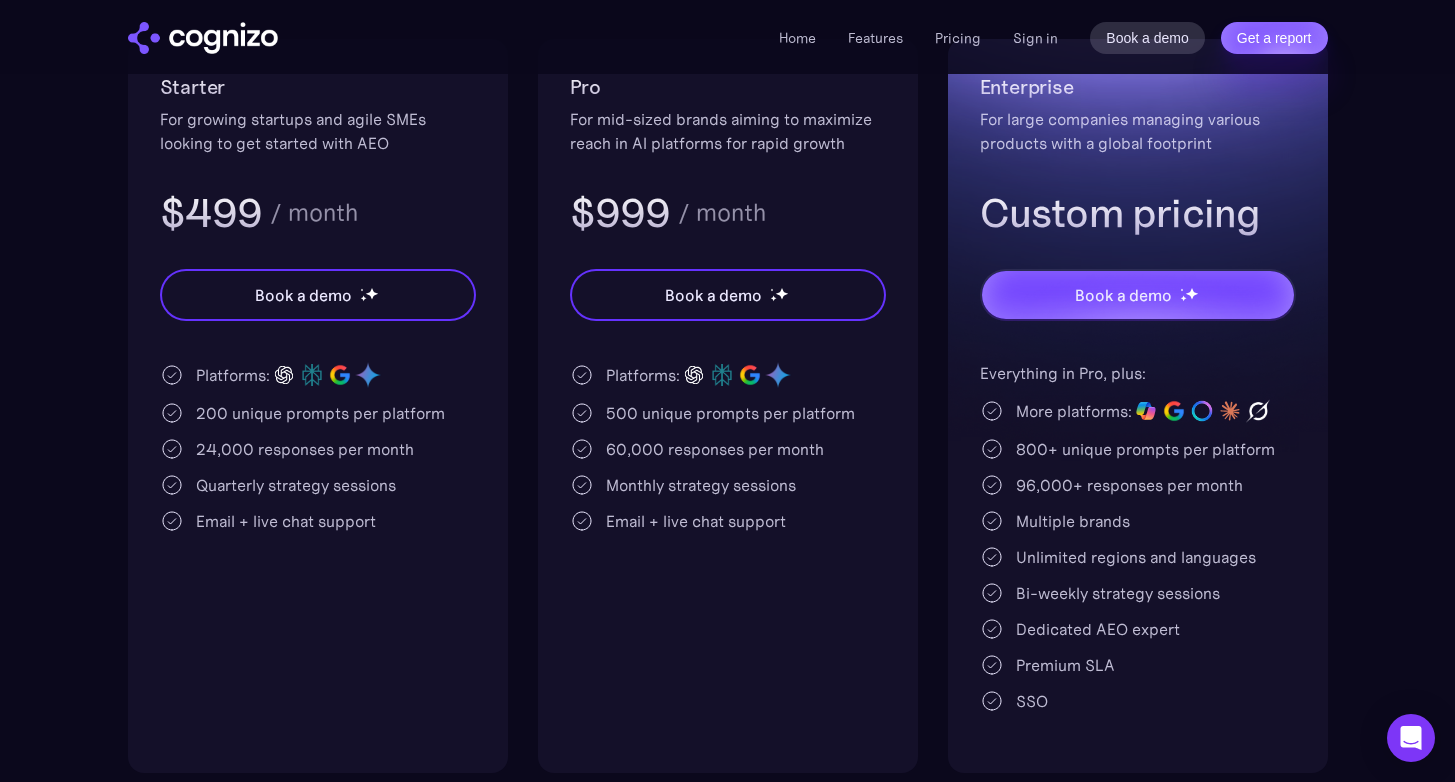 click on "Everything in Pro, plus:" at bounding box center (1138, 373) 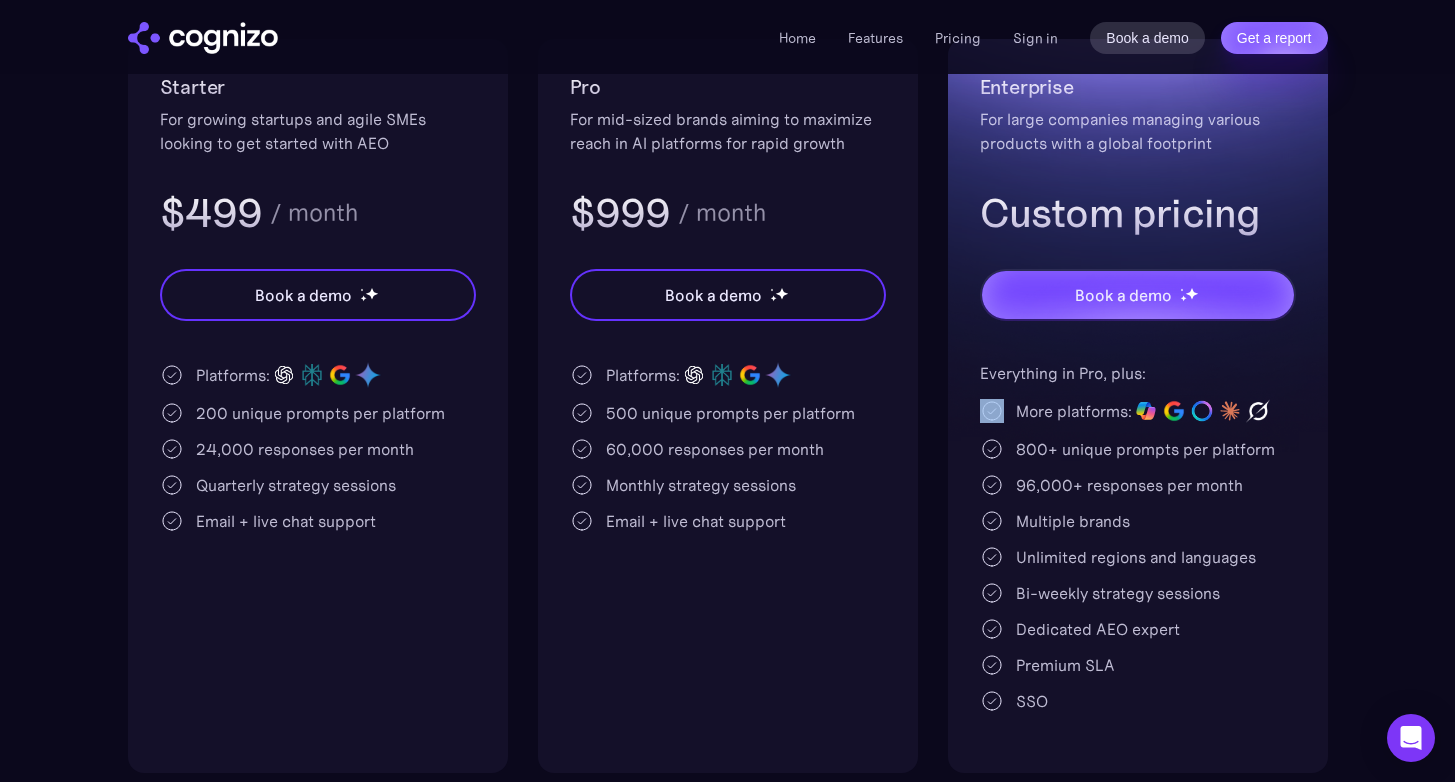 click on "Everything in Pro, plus:" at bounding box center (1138, 373) 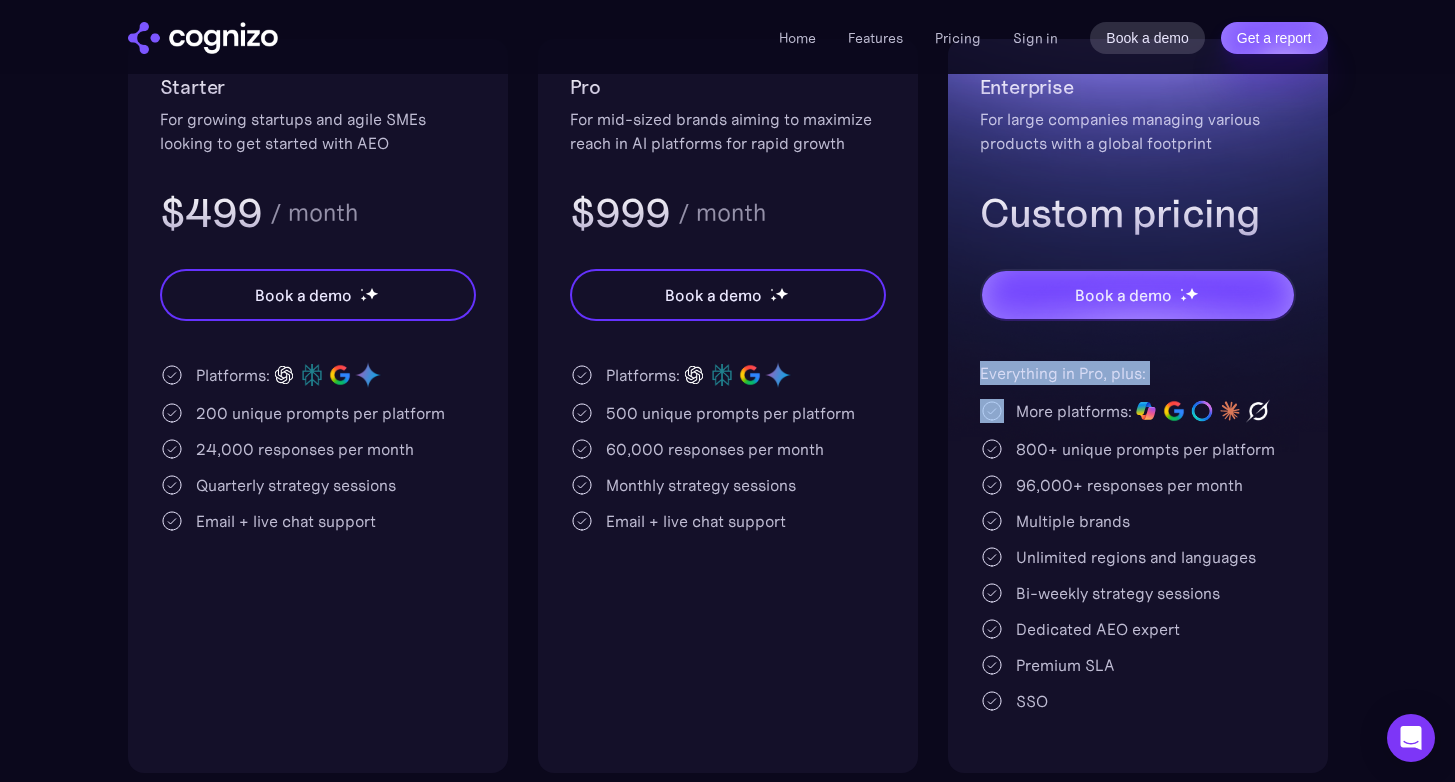 click on "Everything in Pro, plus:" at bounding box center [1138, 373] 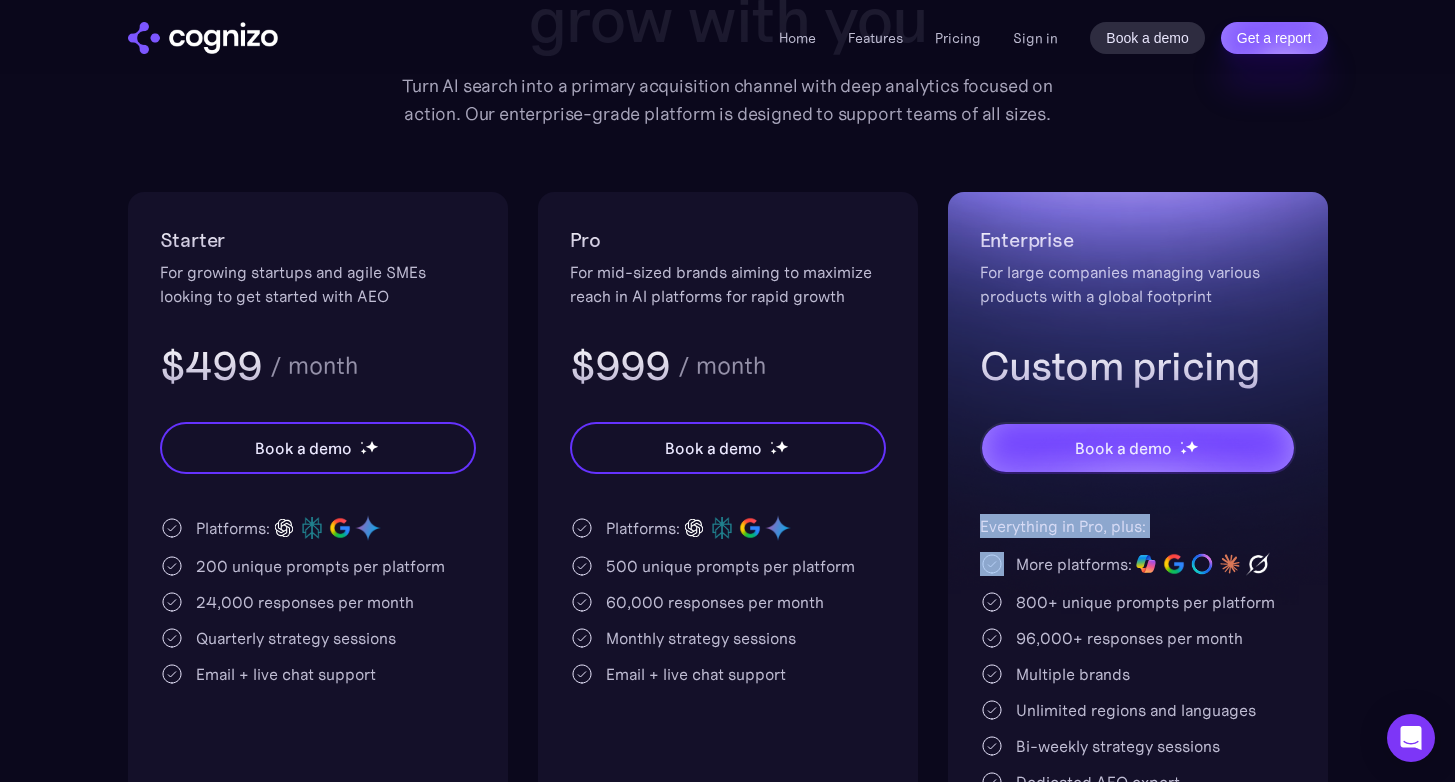 scroll, scrollTop: 249, scrollLeft: 0, axis: vertical 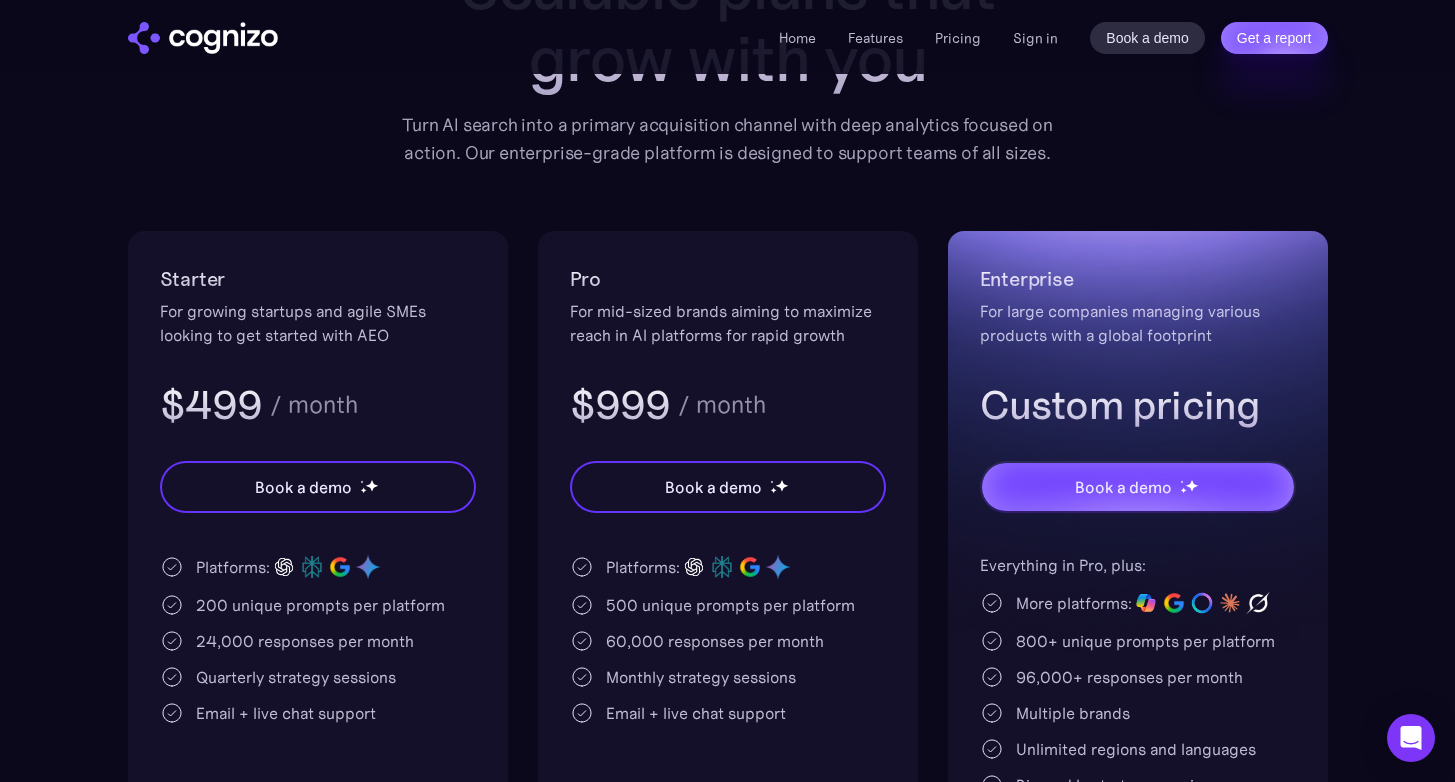 click on "Enterprise For large companies managing various products with a global footprint Custom pricing" at bounding box center [1138, 347] 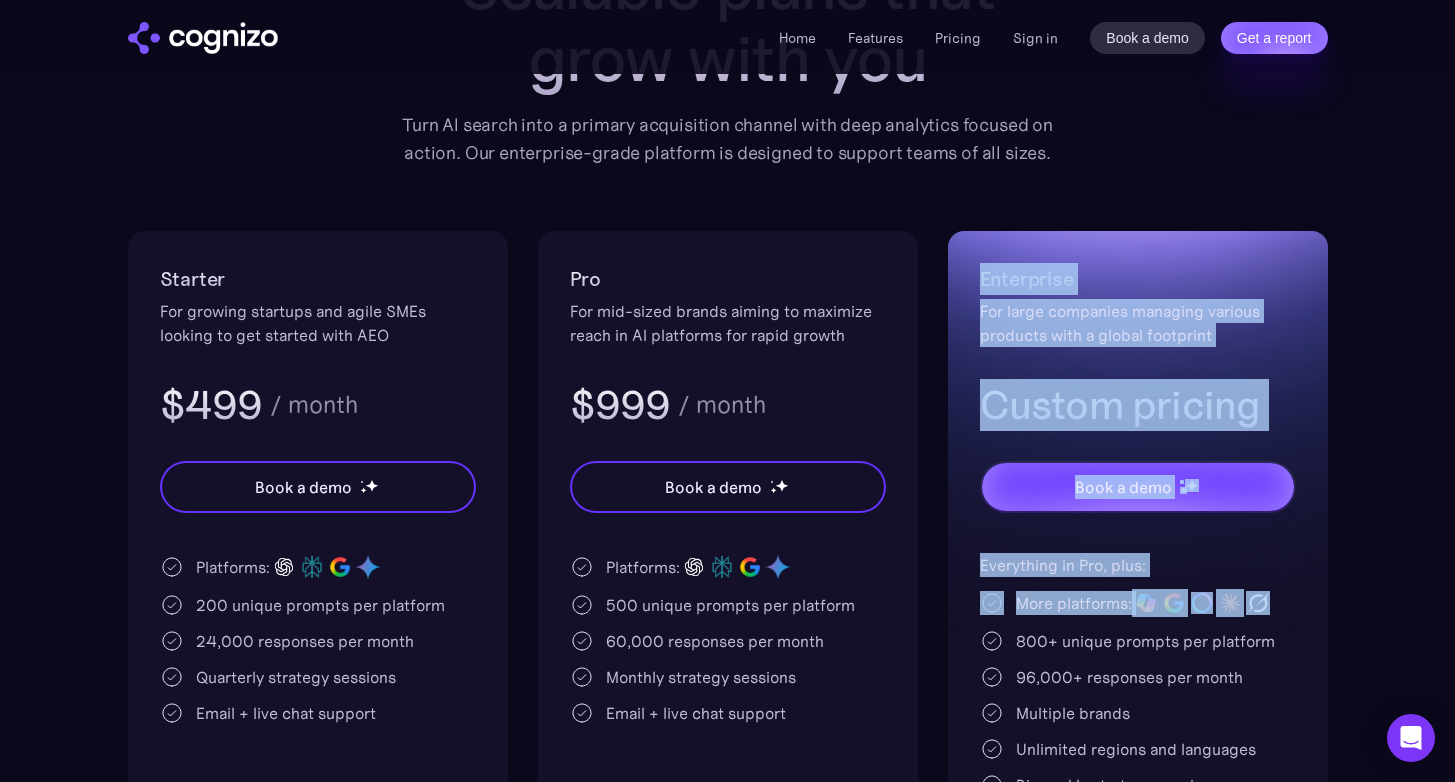 drag, startPoint x: 973, startPoint y: 264, endPoint x: 1276, endPoint y: 603, distance: 454.67572 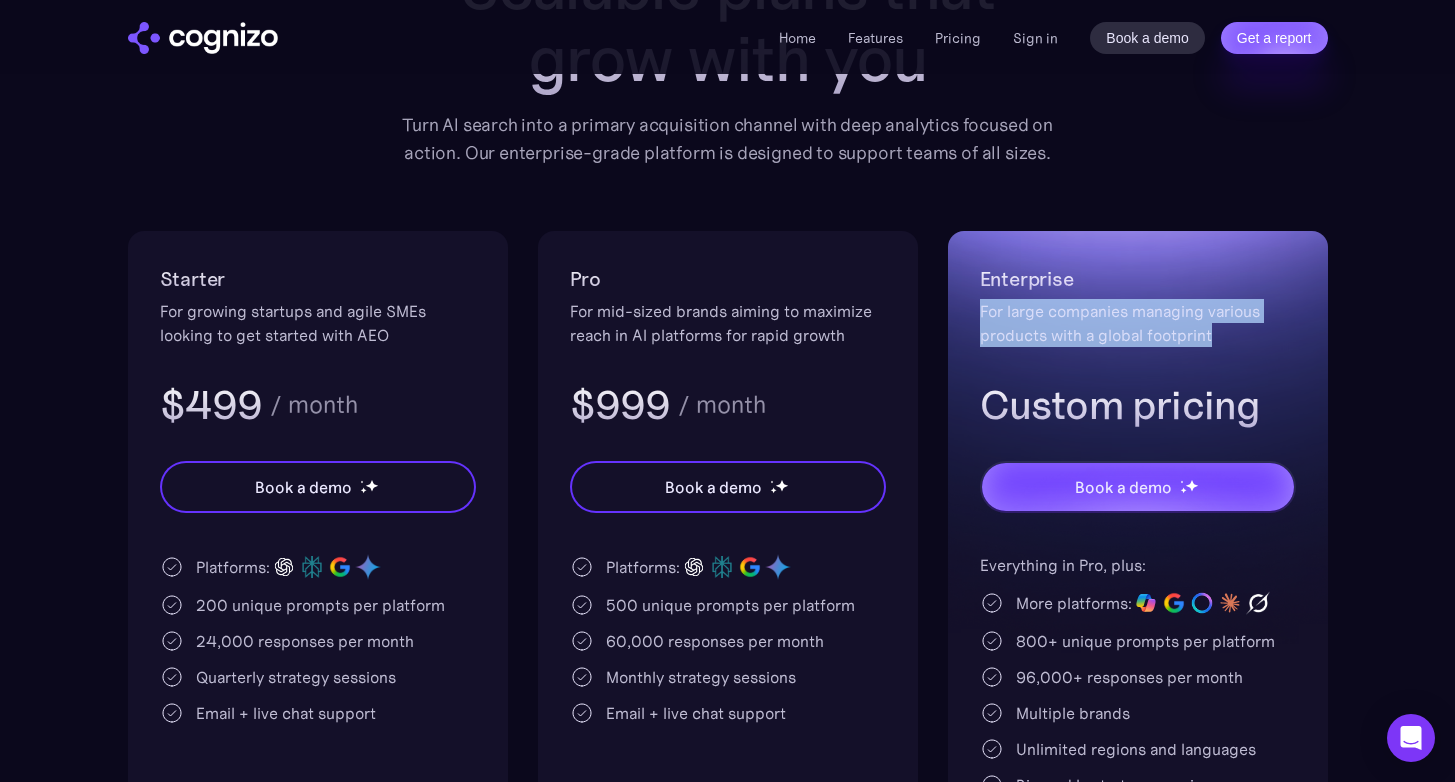 drag, startPoint x: 1222, startPoint y: 341, endPoint x: 966, endPoint y: 304, distance: 258.66 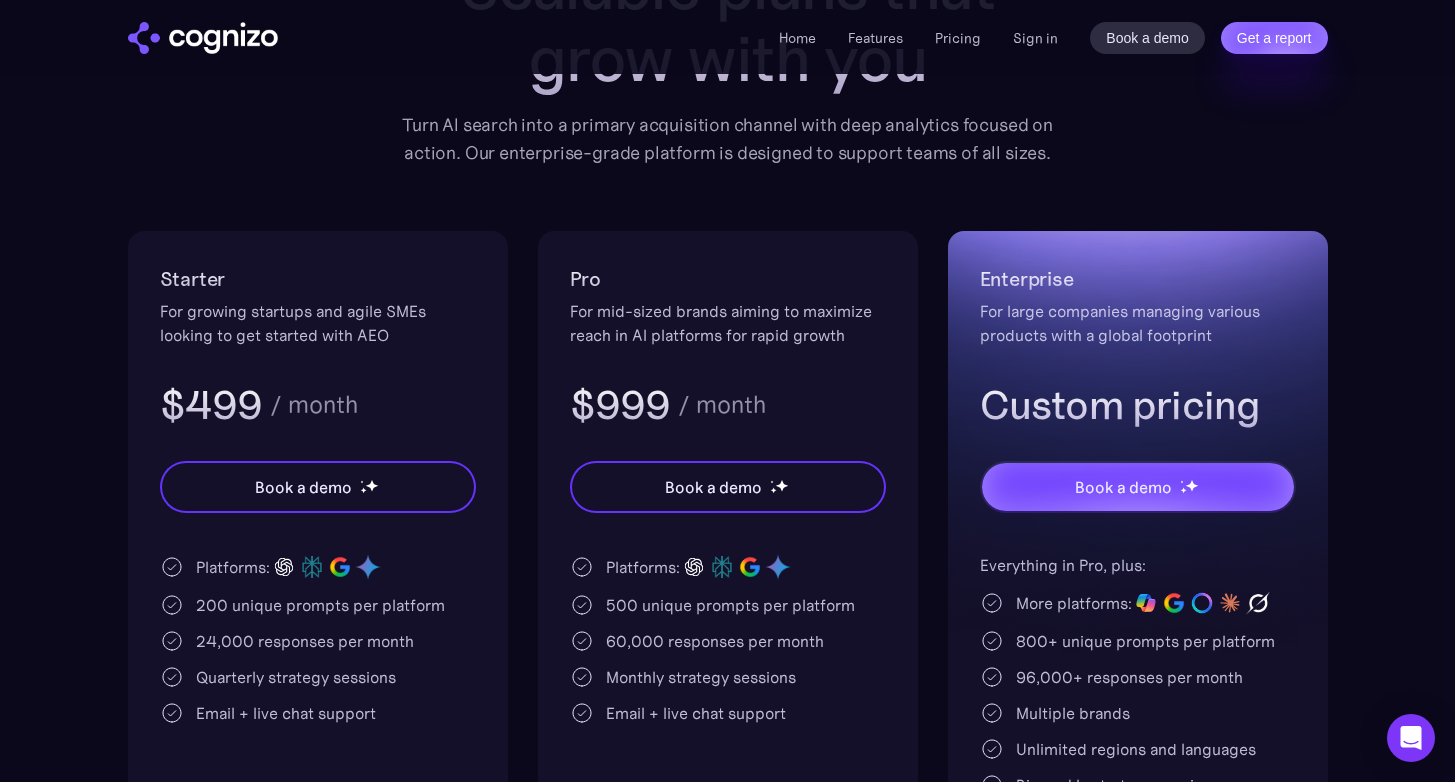 click on "Starter For growing startups and agile SMEs looking to get started with AEO $499 / month Book a demo Platforms: 200 unique prompts per platform 24,000 responses per month Quarterly strategy sessions Email + live chat support Pro For mid-sized brands aiming to maximize reach in AI platforms for rapid growth $999 / month Book a demo Platforms: 500 unique prompts per platform 60,000 responses per month Monthly strategy sessions Email + live chat support Enterprise For large companies managing various products with a global footprint Custom pricing Book a demo Everything in Pro, plus: More platforms: 800+ unique prompts per platform 96,000+ responses per month Multiple brands Unlimited regions and languages Bi-weekly strategy sessions Dedicated AEO expert Premium SLA SSO" at bounding box center (728, 598) 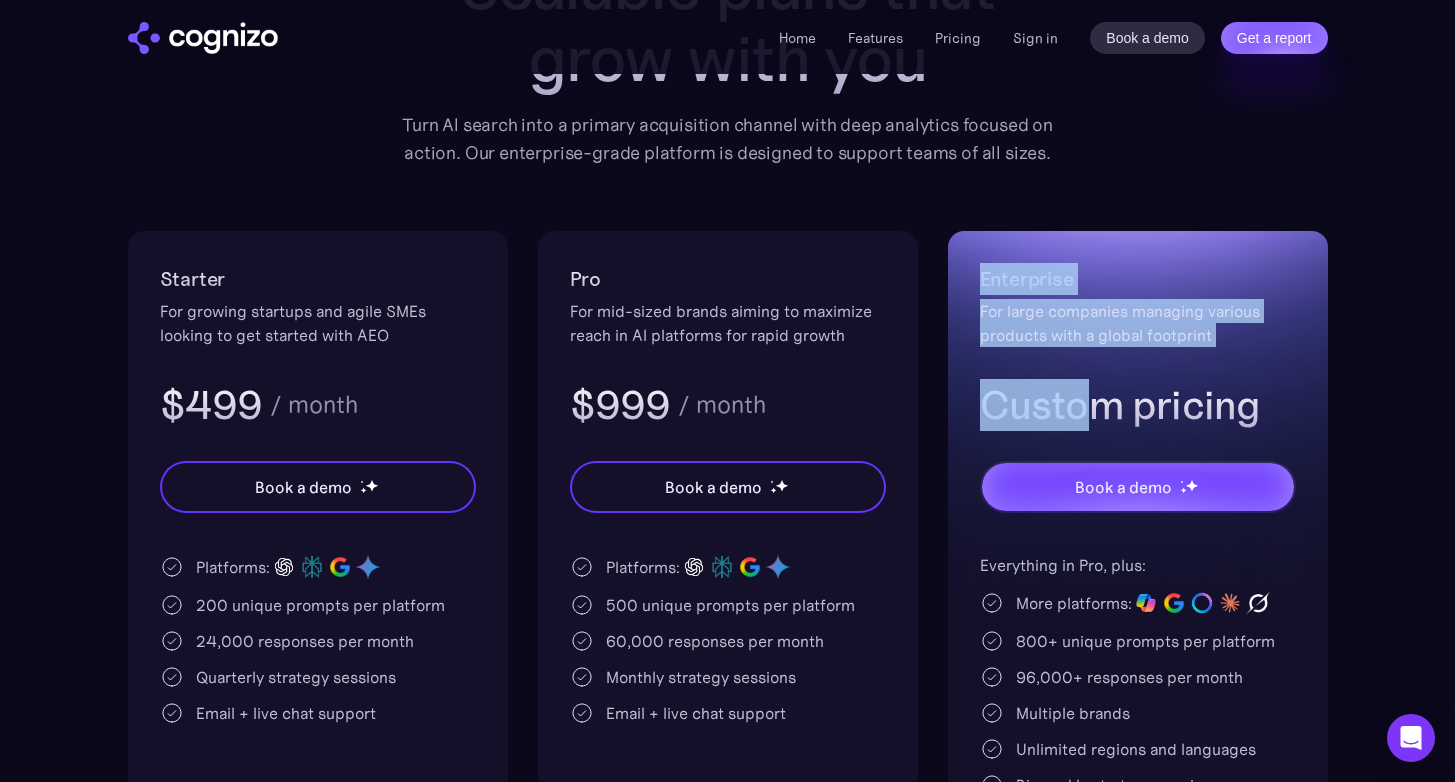 drag, startPoint x: 958, startPoint y: 272, endPoint x: 1096, endPoint y: 403, distance: 190.27611 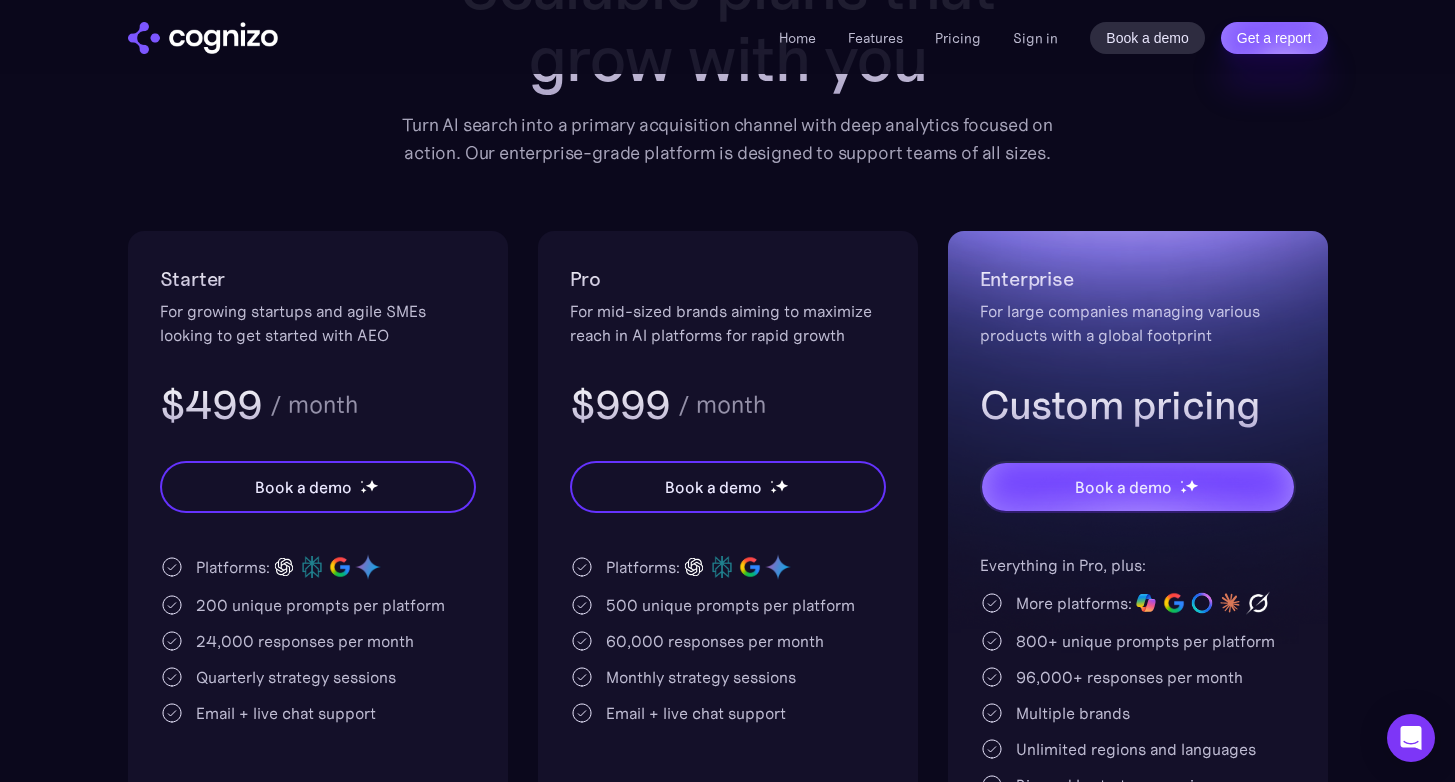click on "Custom pricing" at bounding box center [1138, 405] 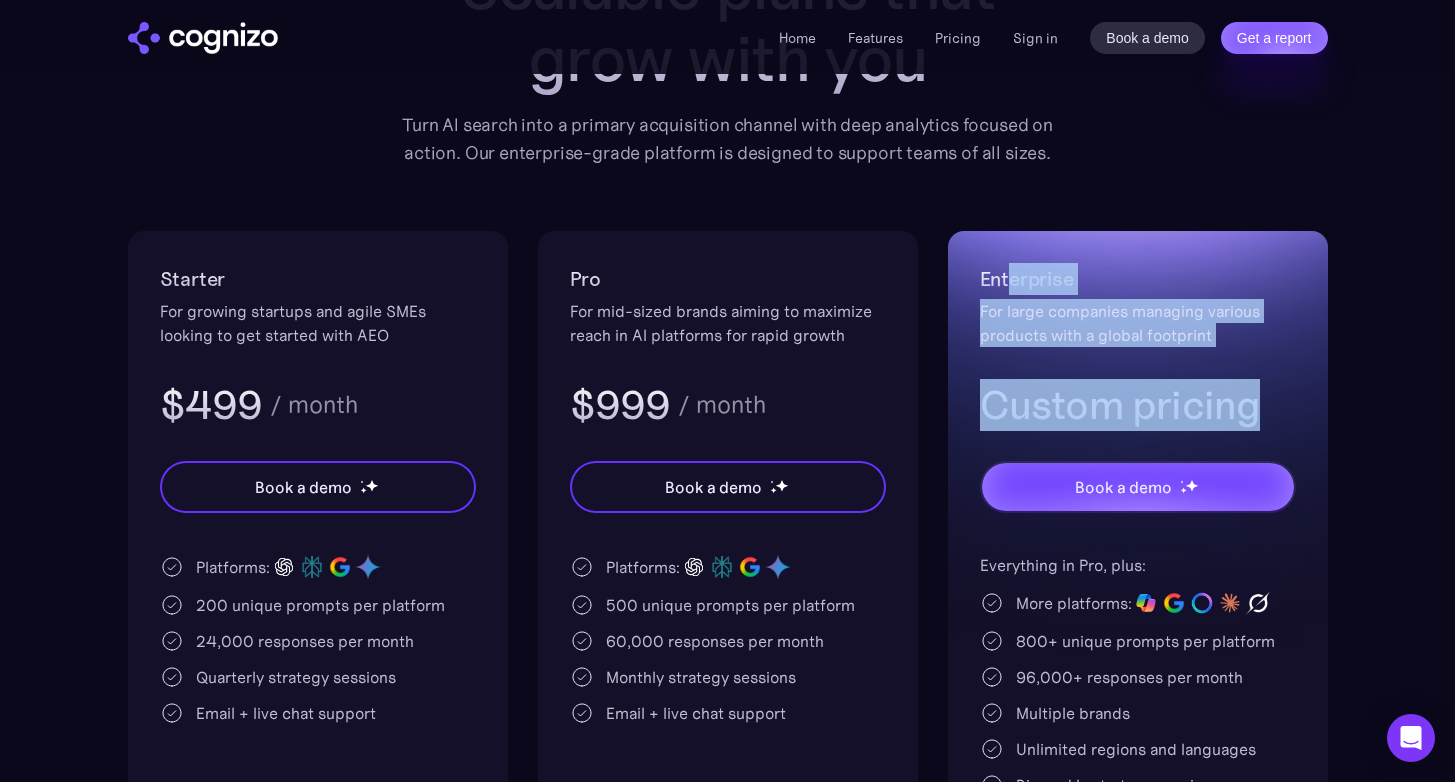 drag, startPoint x: 1274, startPoint y: 429, endPoint x: 1008, endPoint y: 271, distance: 309.38647 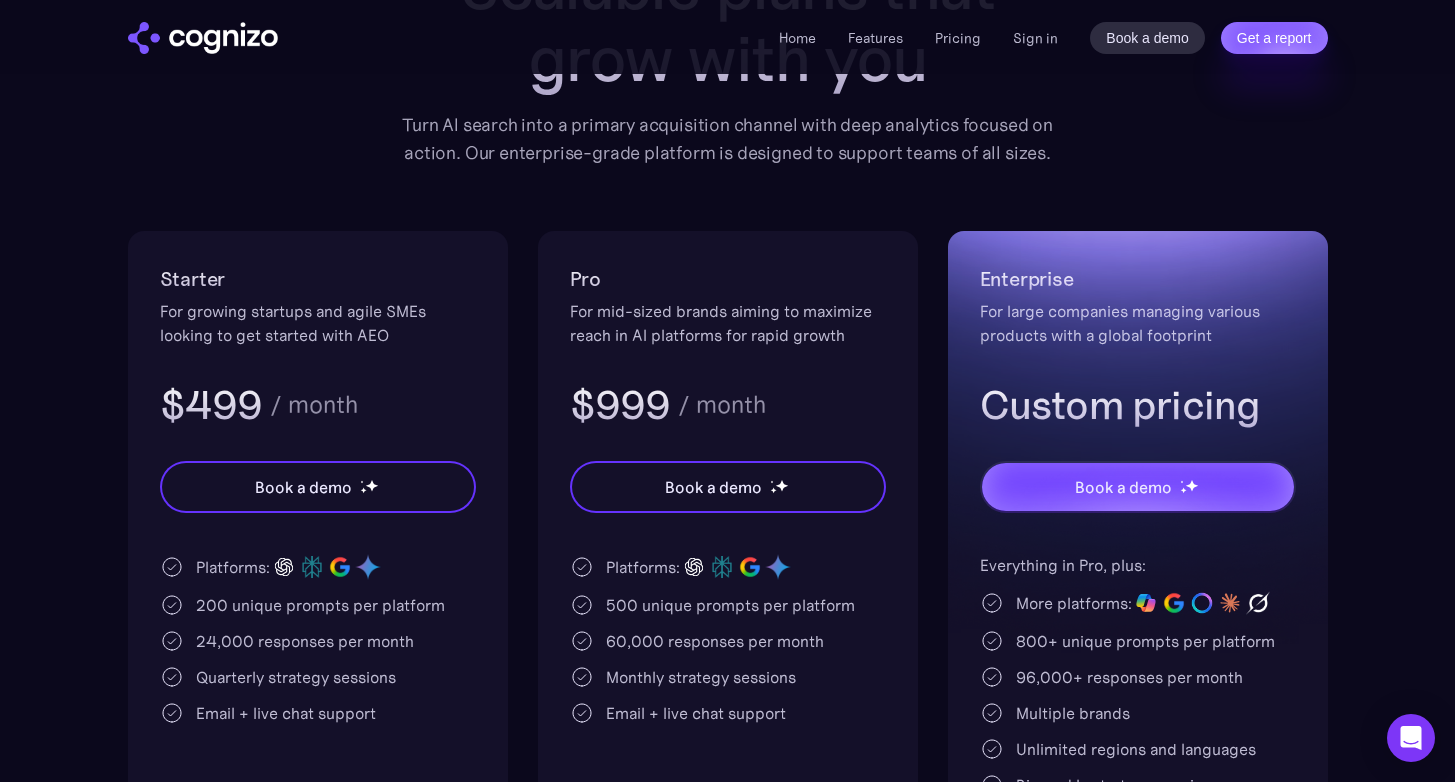 click on "Turn AI search into a primary acquisition channel with deep analytics focused on action. Our enterprise-grade platform is designed to support teams of all sizes." at bounding box center (728, 139) 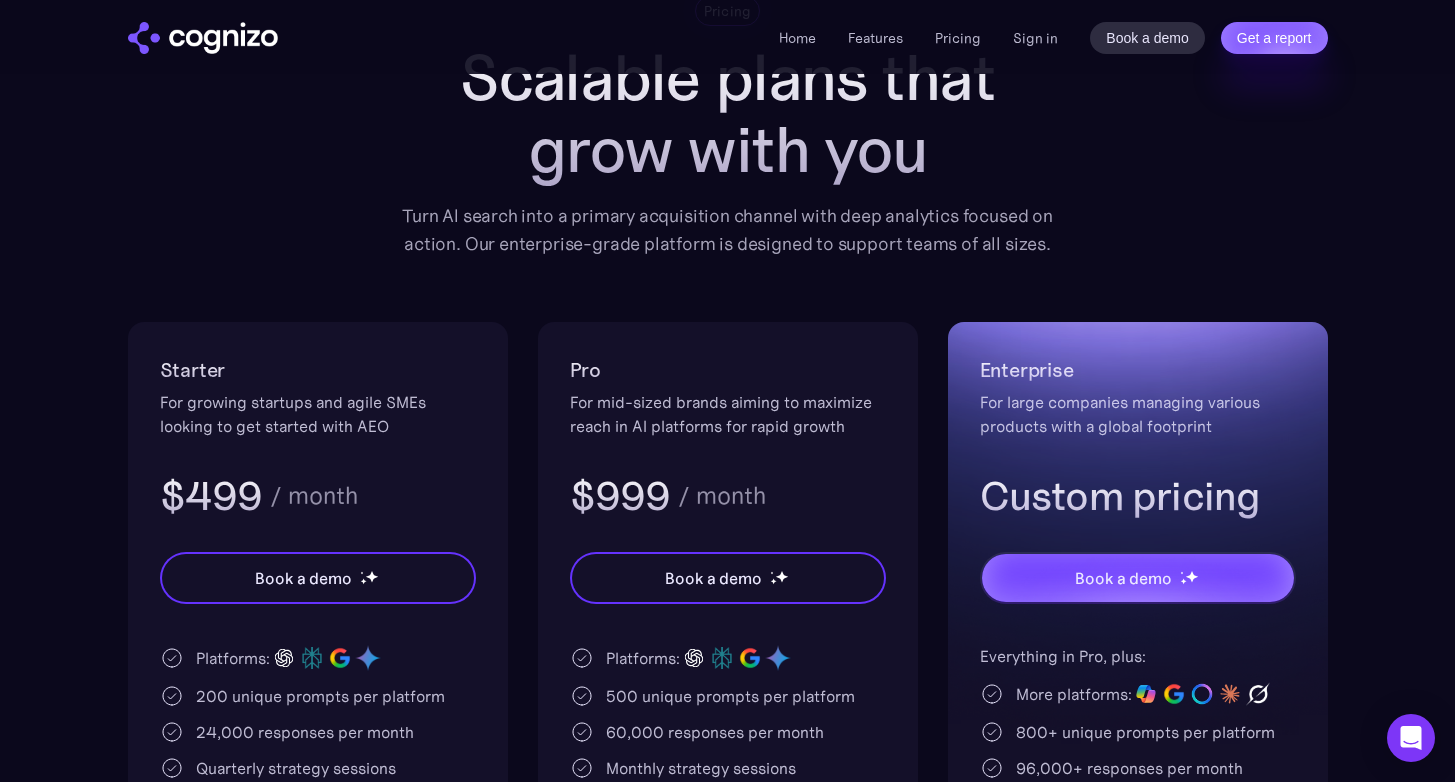 scroll, scrollTop: 0, scrollLeft: 0, axis: both 